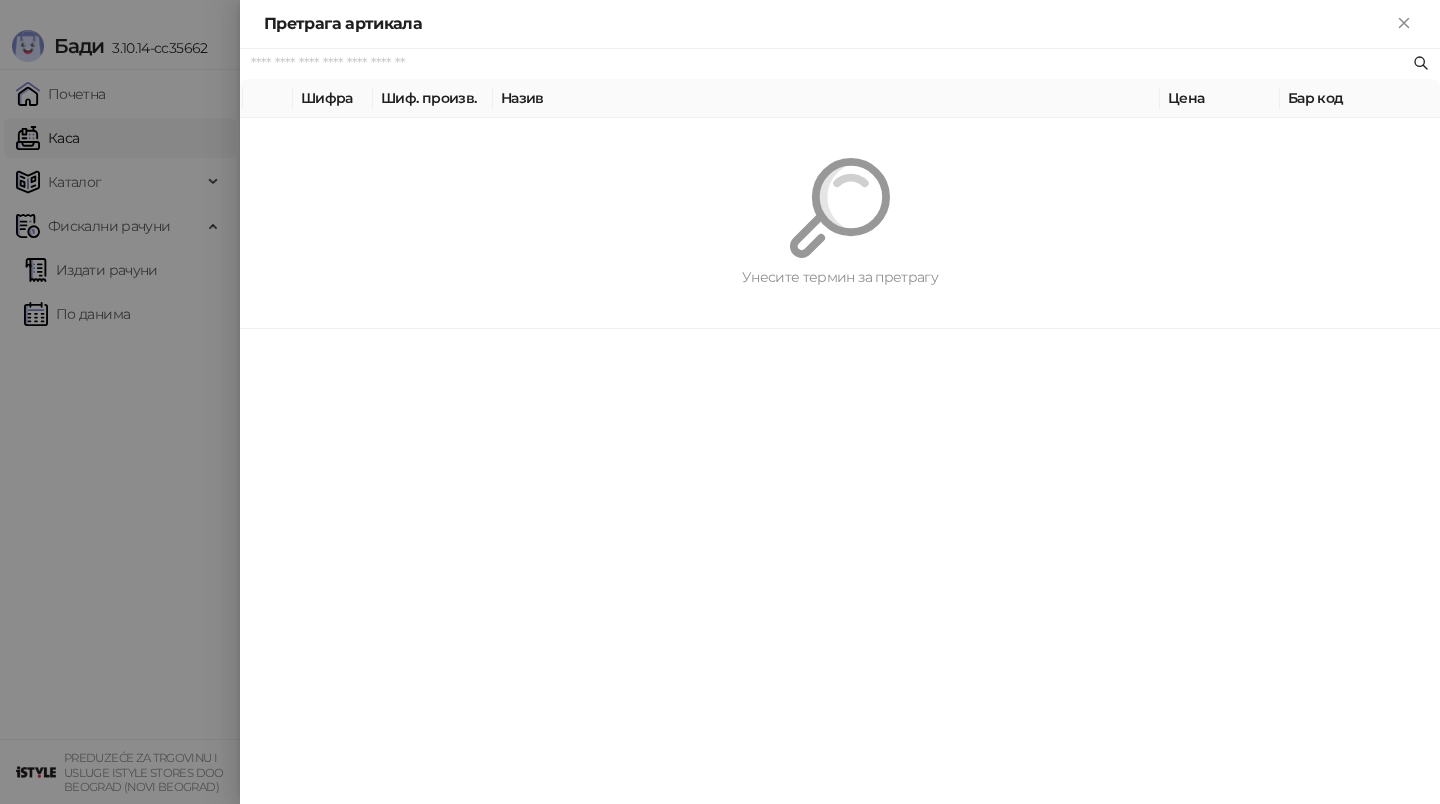 scroll, scrollTop: 0, scrollLeft: 0, axis: both 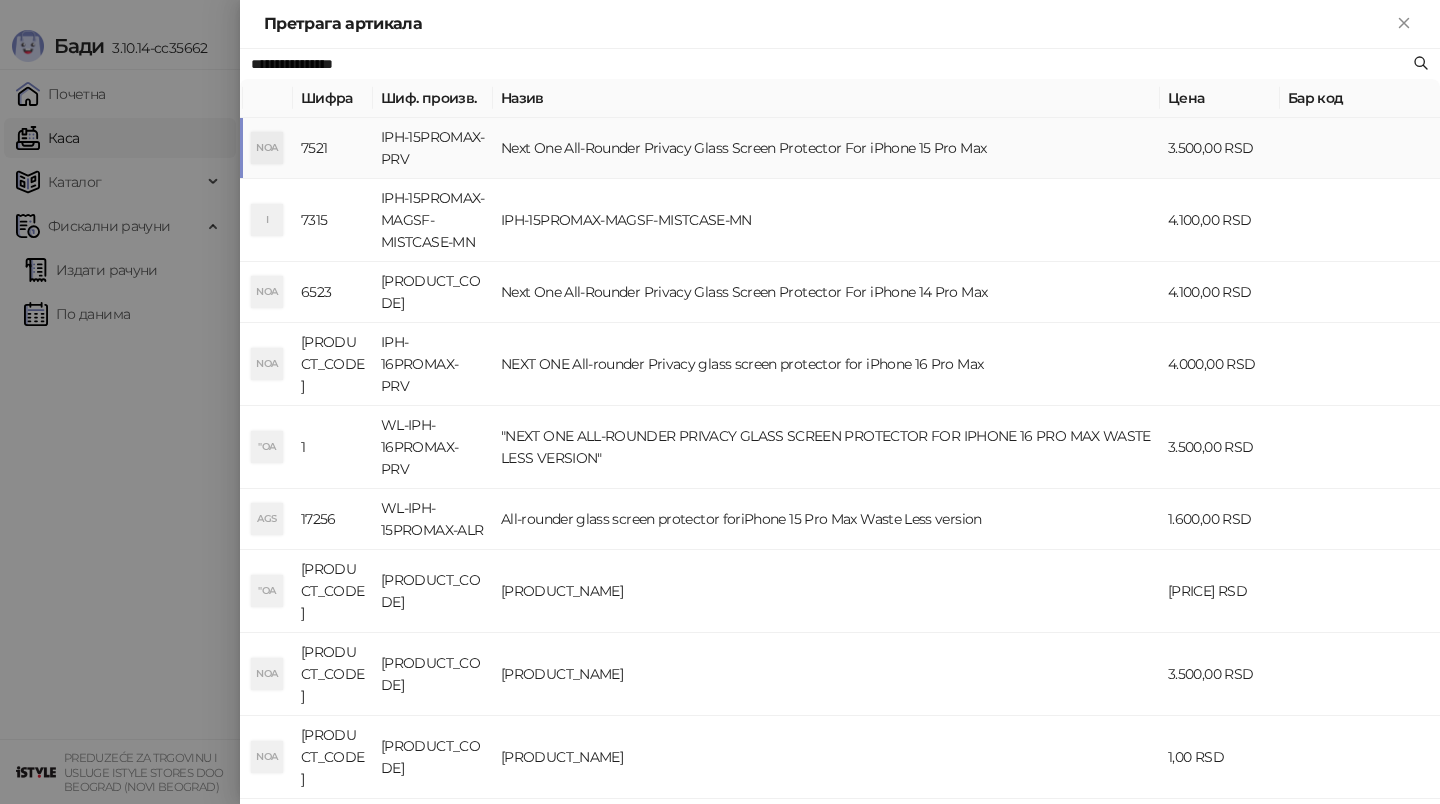 click on "Next One All-Rounder Privacy Glass Screen Protector For iPhone 15 Pro Max" at bounding box center [826, 148] 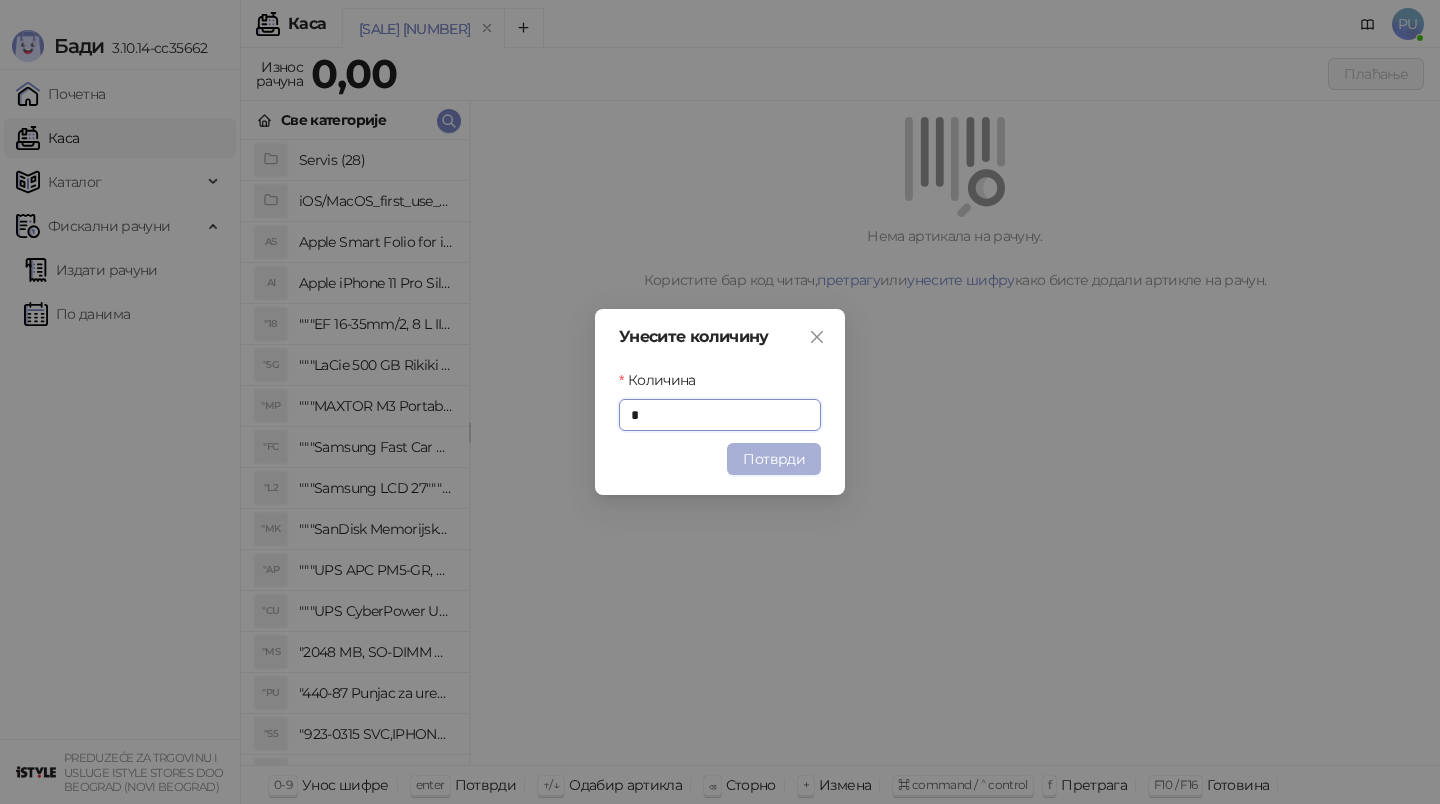 click on "Потврди" at bounding box center (774, 459) 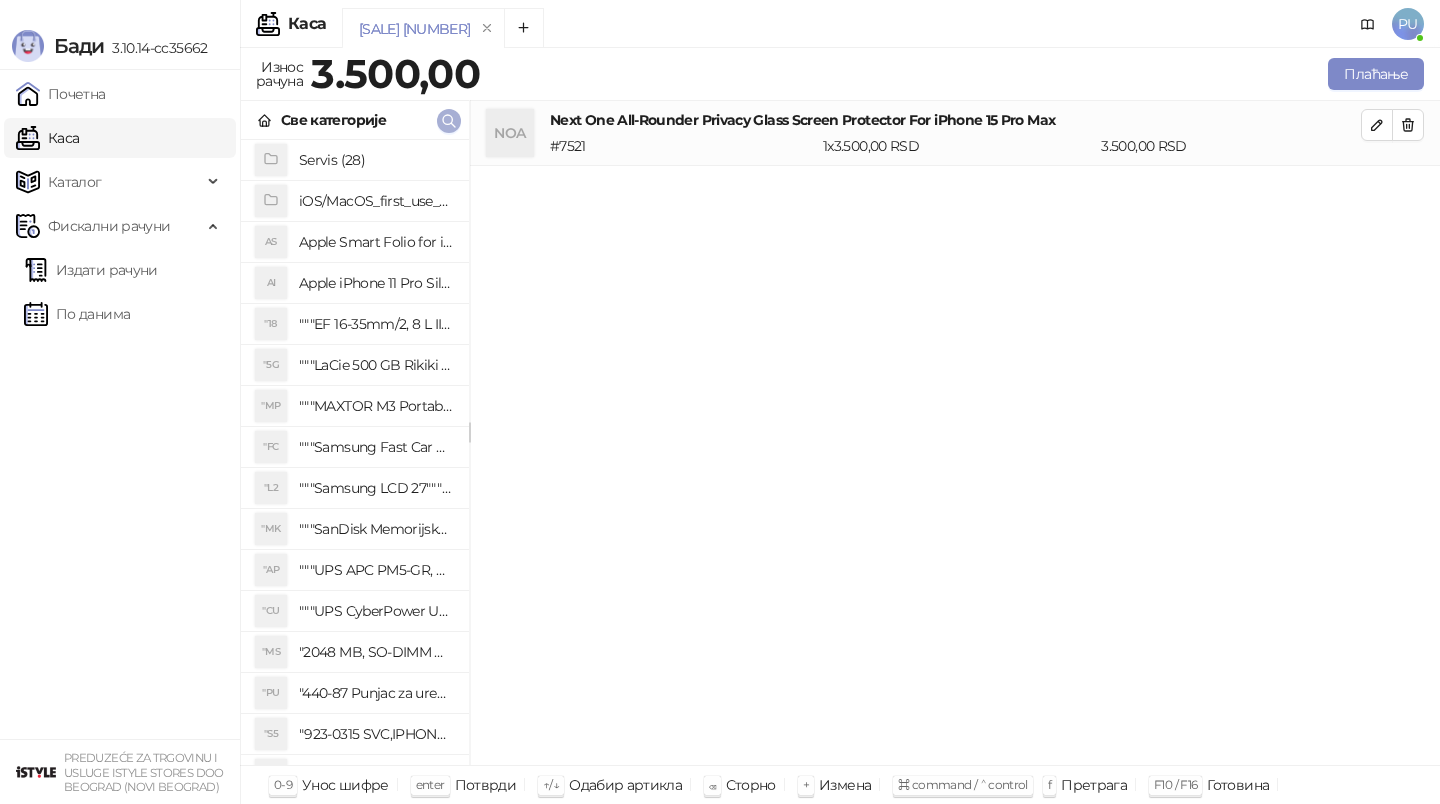 click 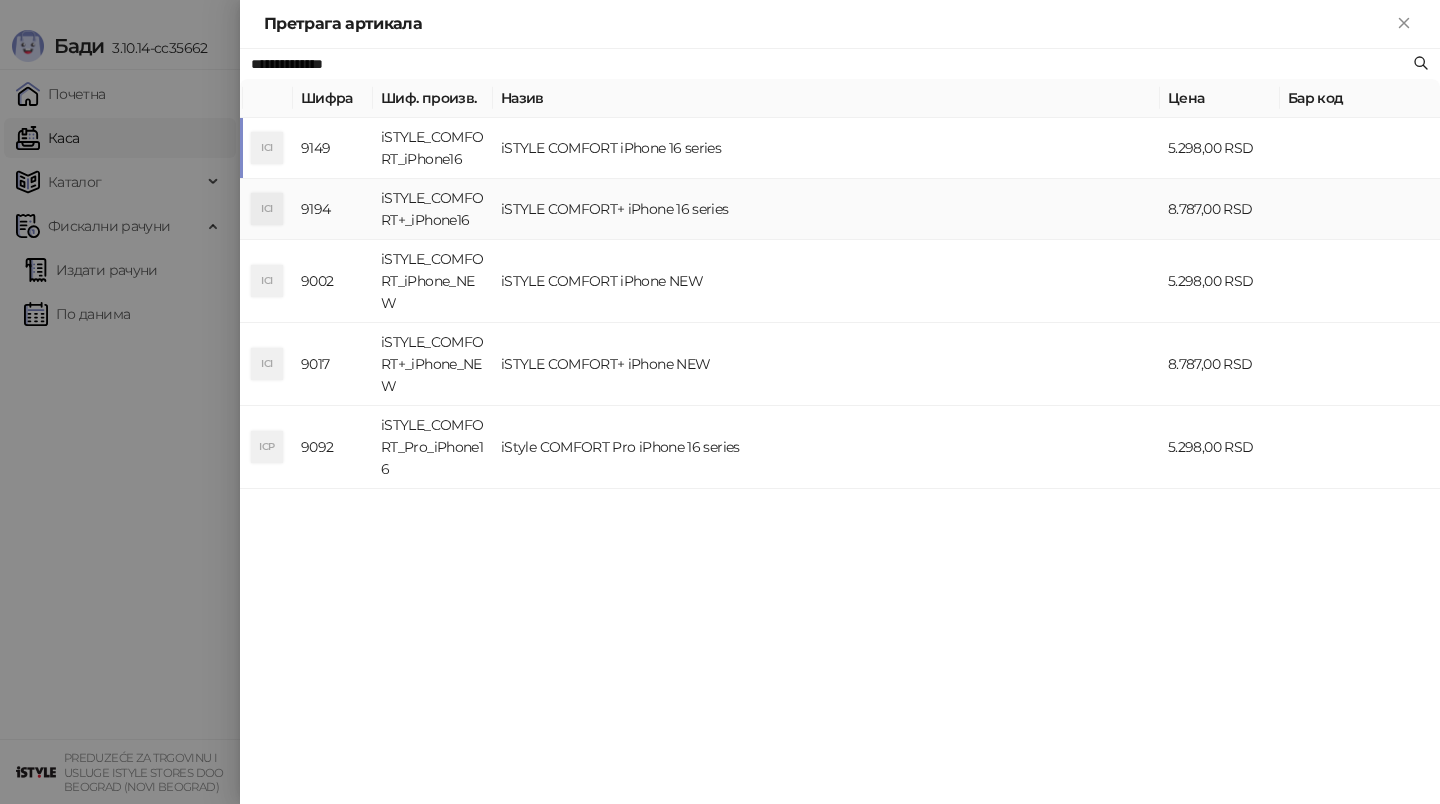 type on "**********" 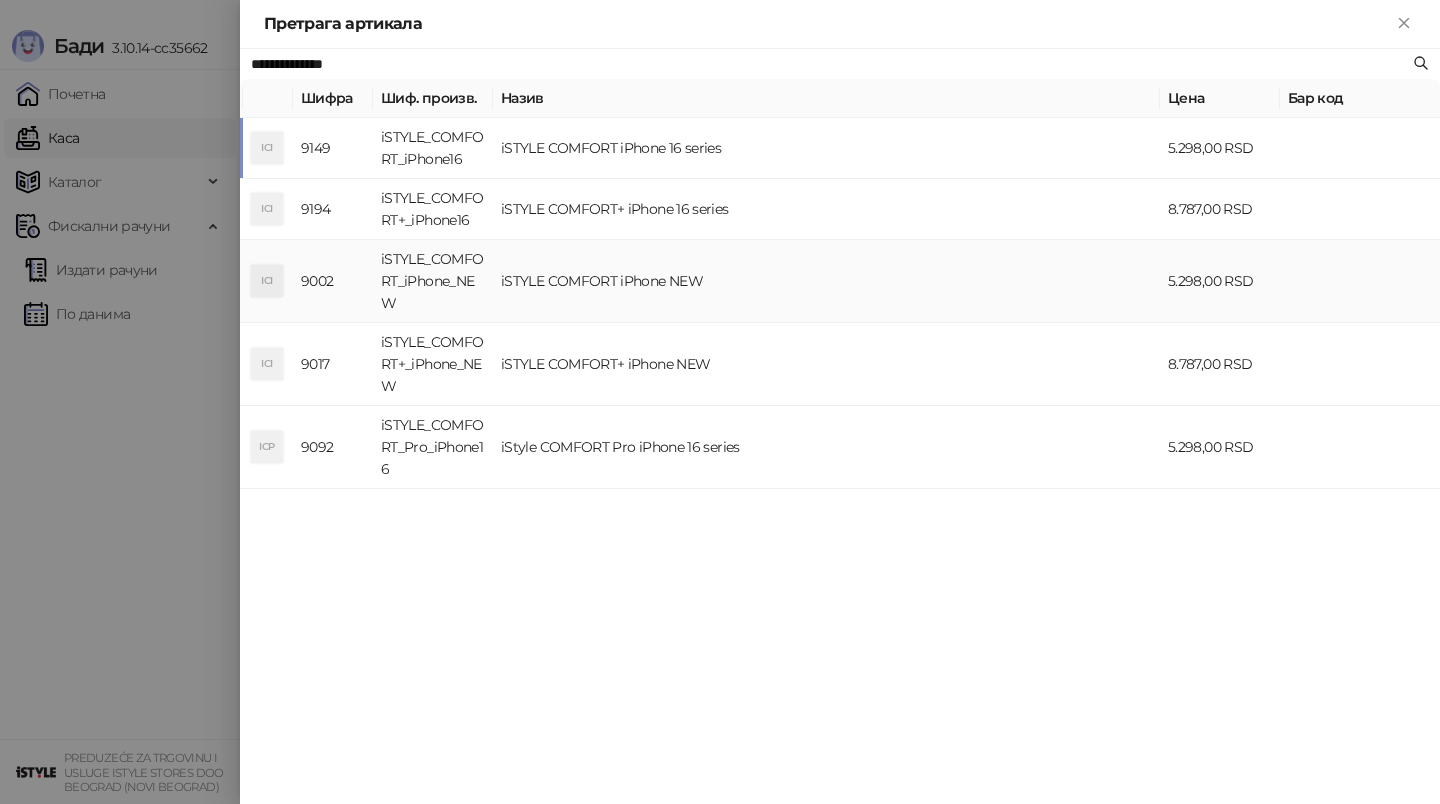click on "iSTYLE COMFORT iPhone NEW" at bounding box center [826, 281] 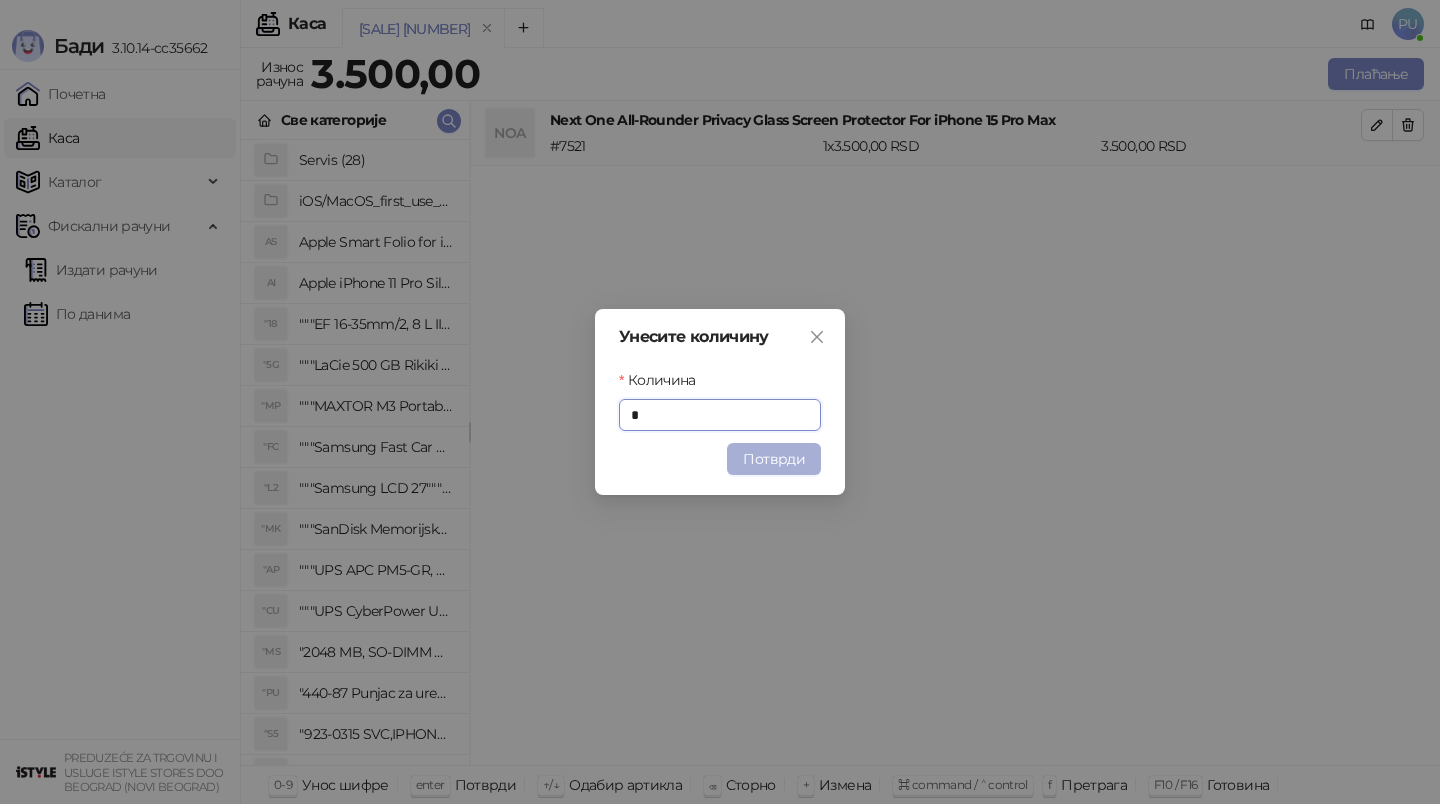 click on "Потврди" at bounding box center [774, 459] 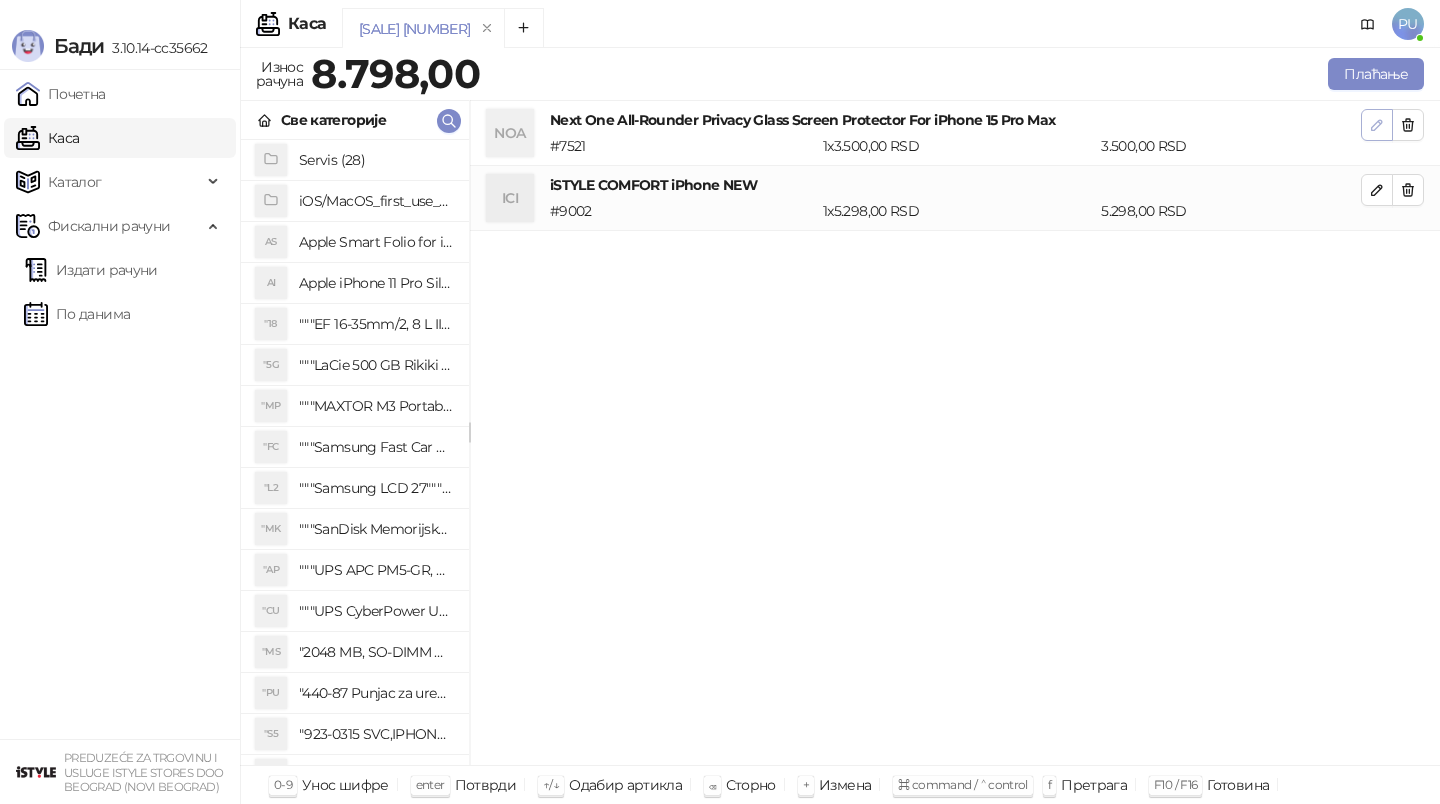 click 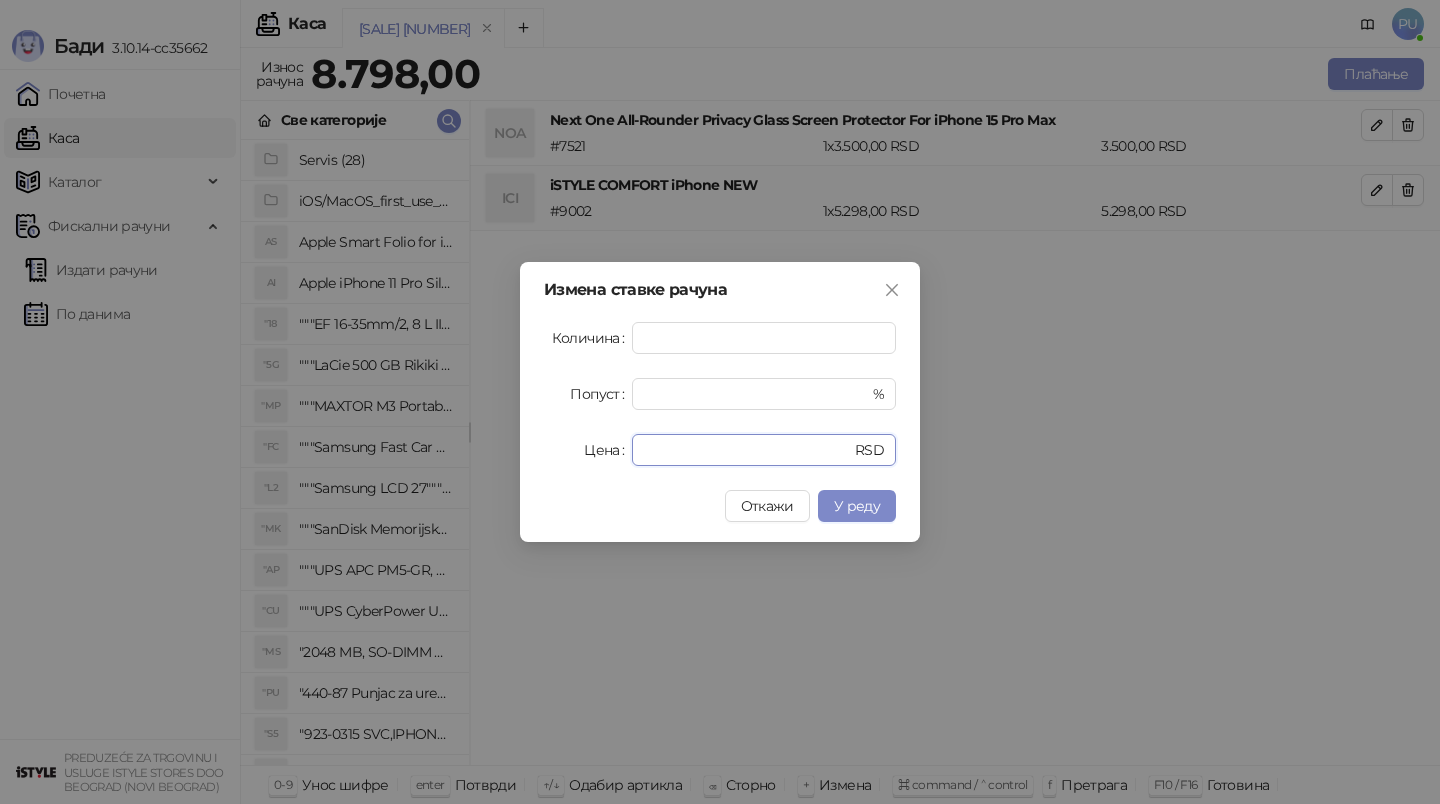 drag, startPoint x: 705, startPoint y: 446, endPoint x: 468, endPoint y: 446, distance: 237 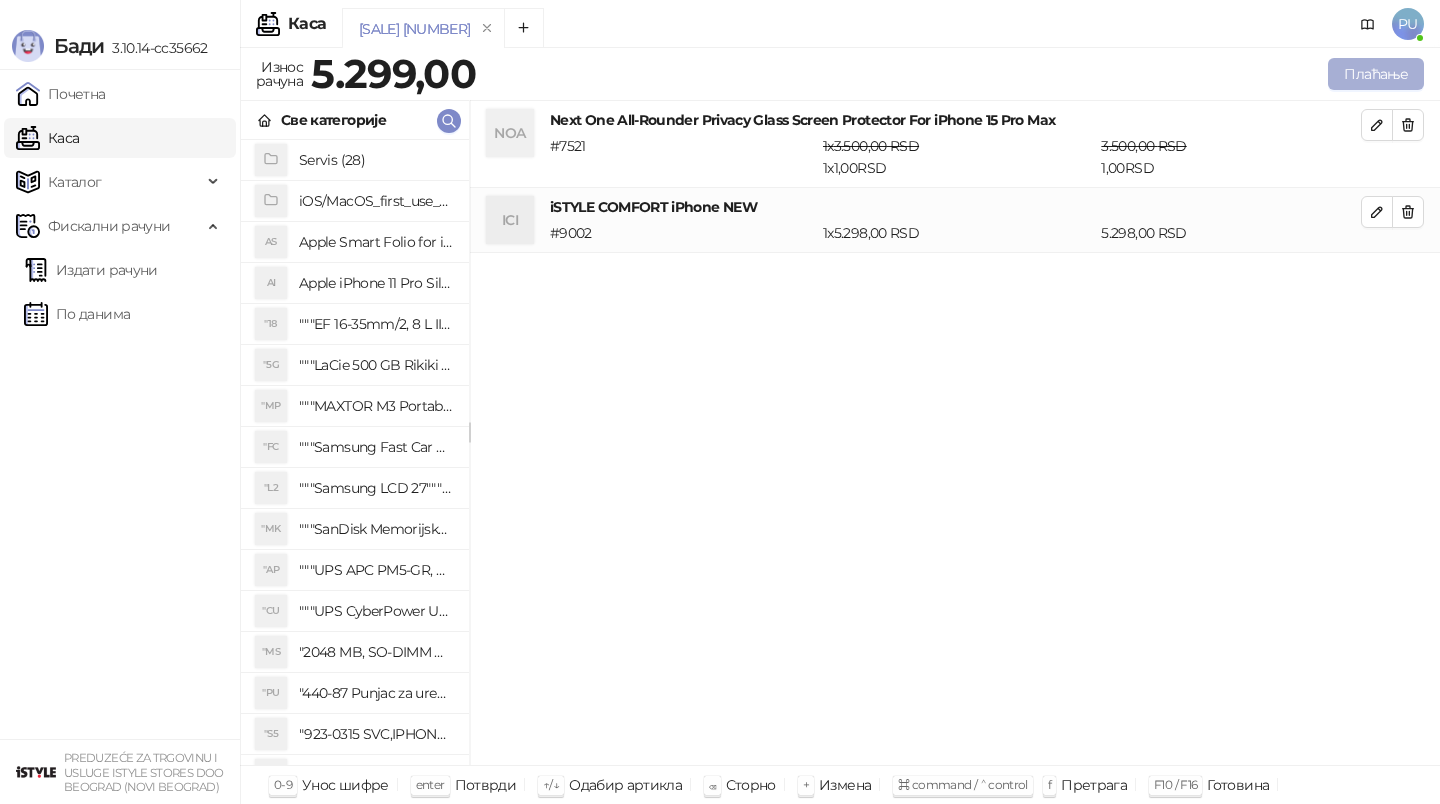 click on "Плаћање" at bounding box center [1376, 74] 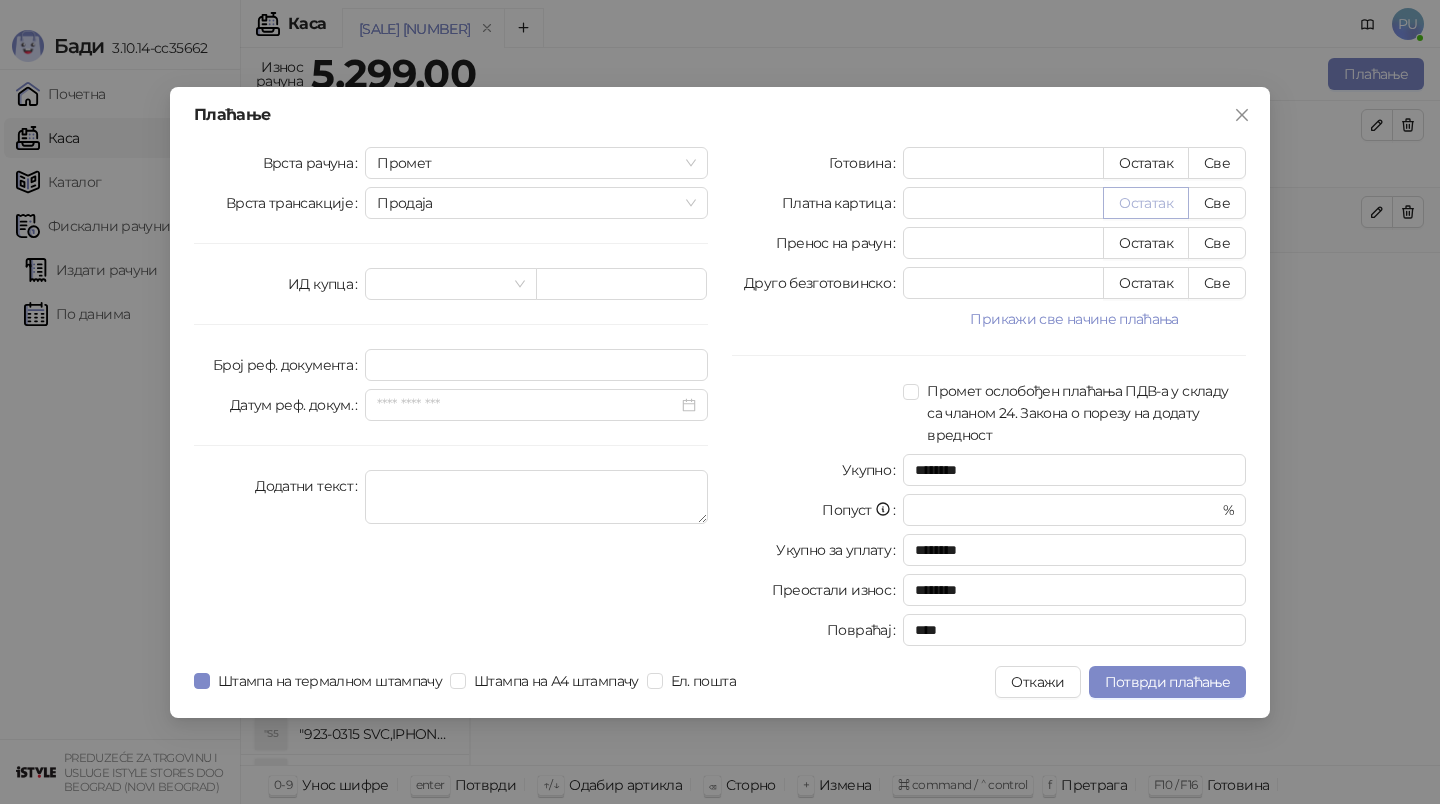 click on "Остатак" at bounding box center (1146, 203) 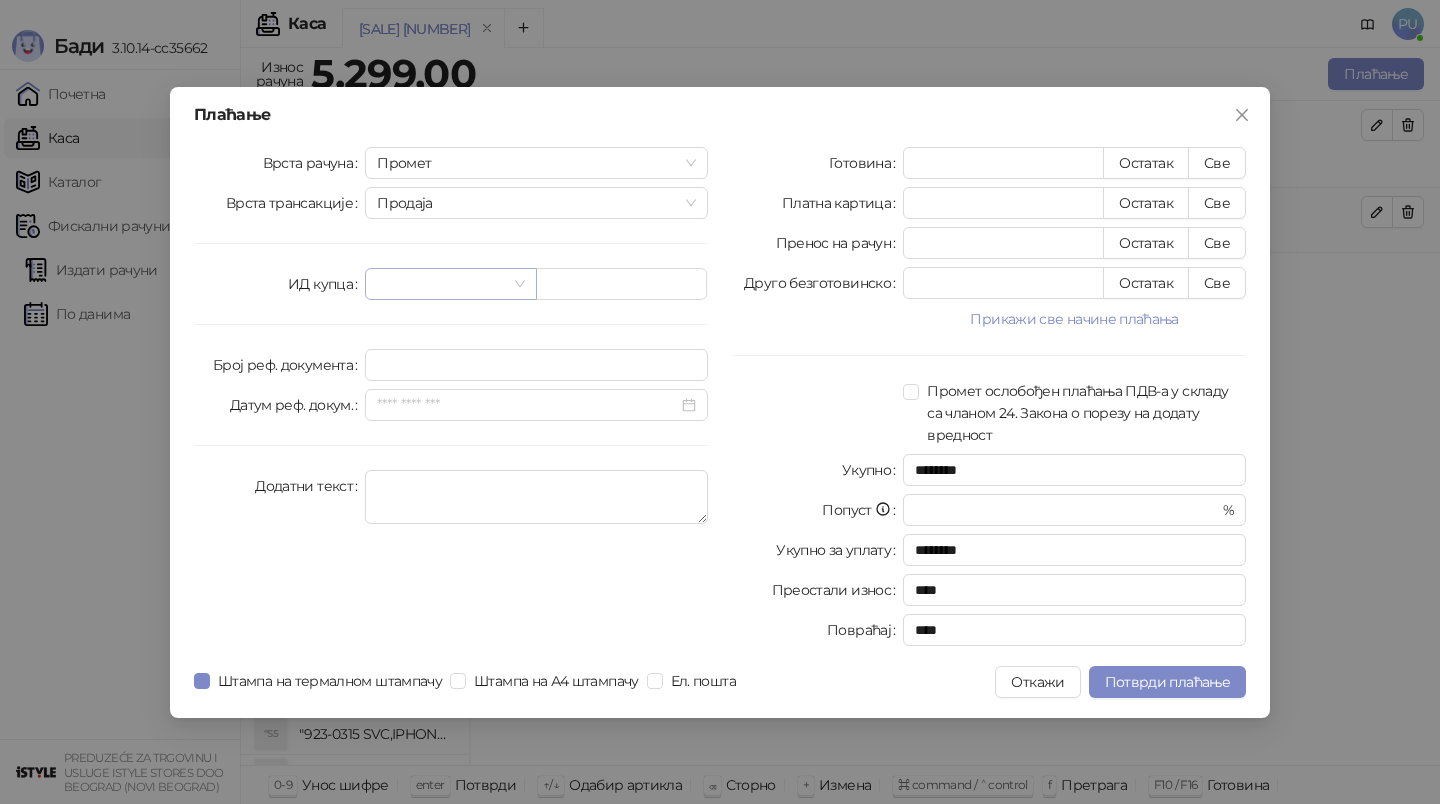 click at bounding box center [441, 284] 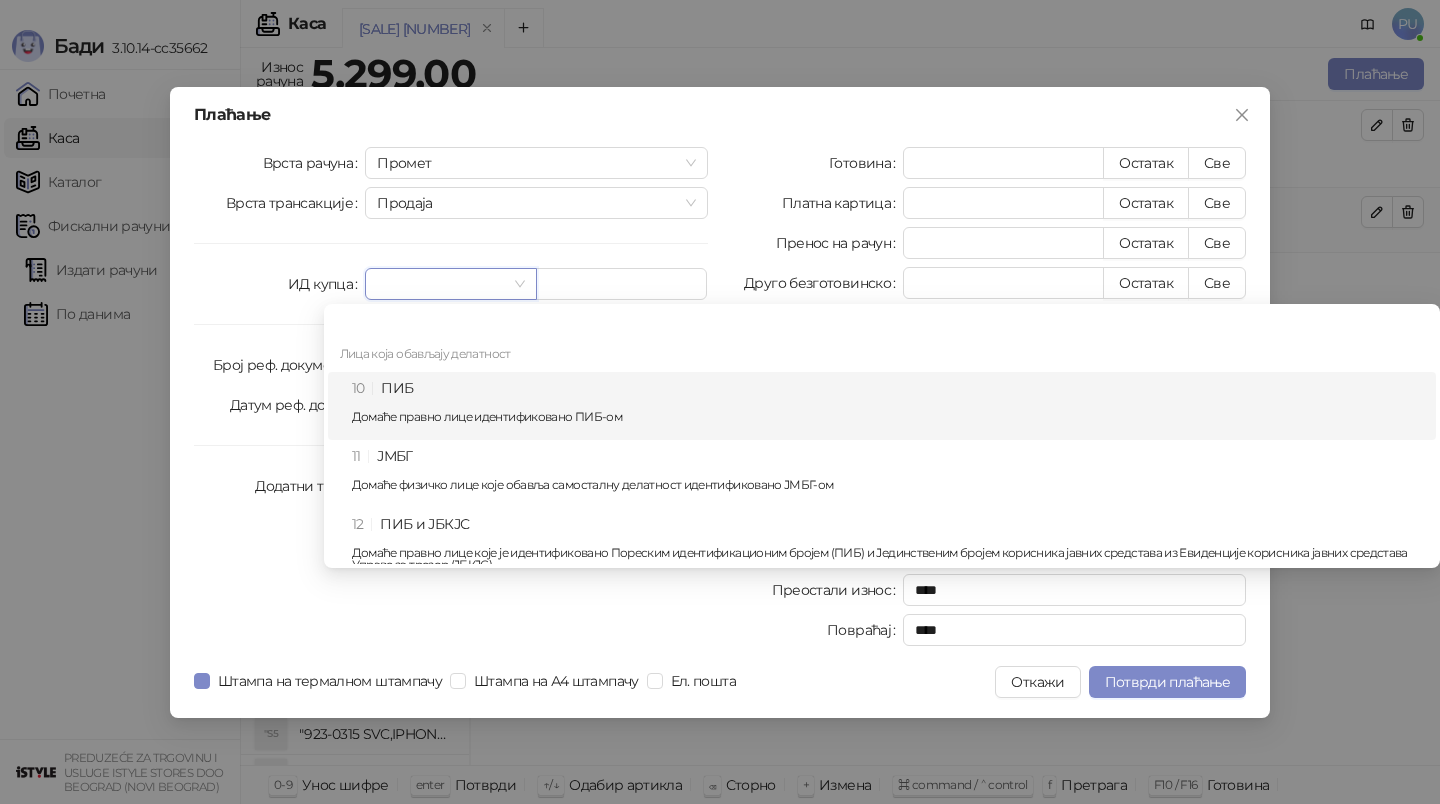 click on "10 ПИБ Домаће правно лице идентификовано ПИБ-ом" at bounding box center (888, 406) 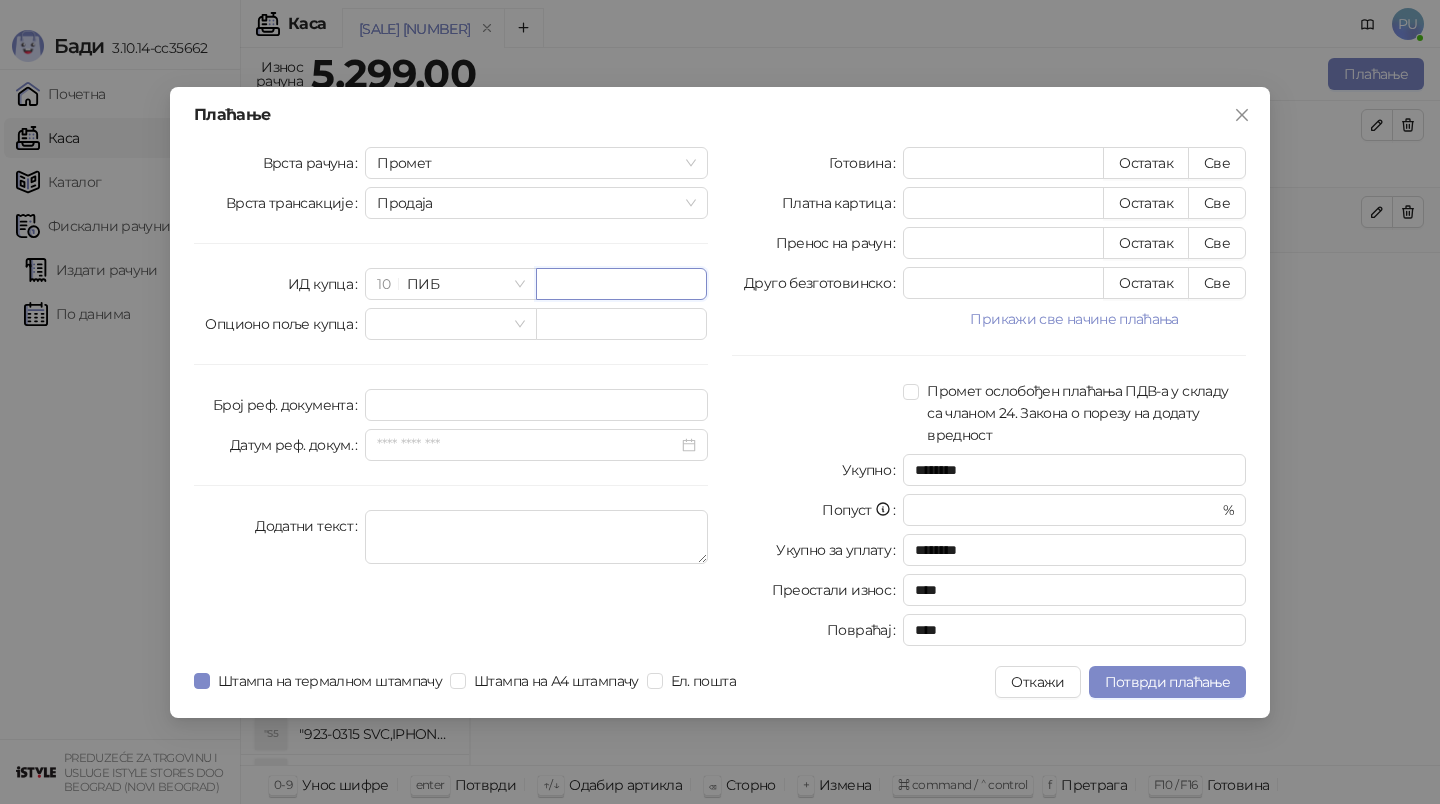 paste on "*********" 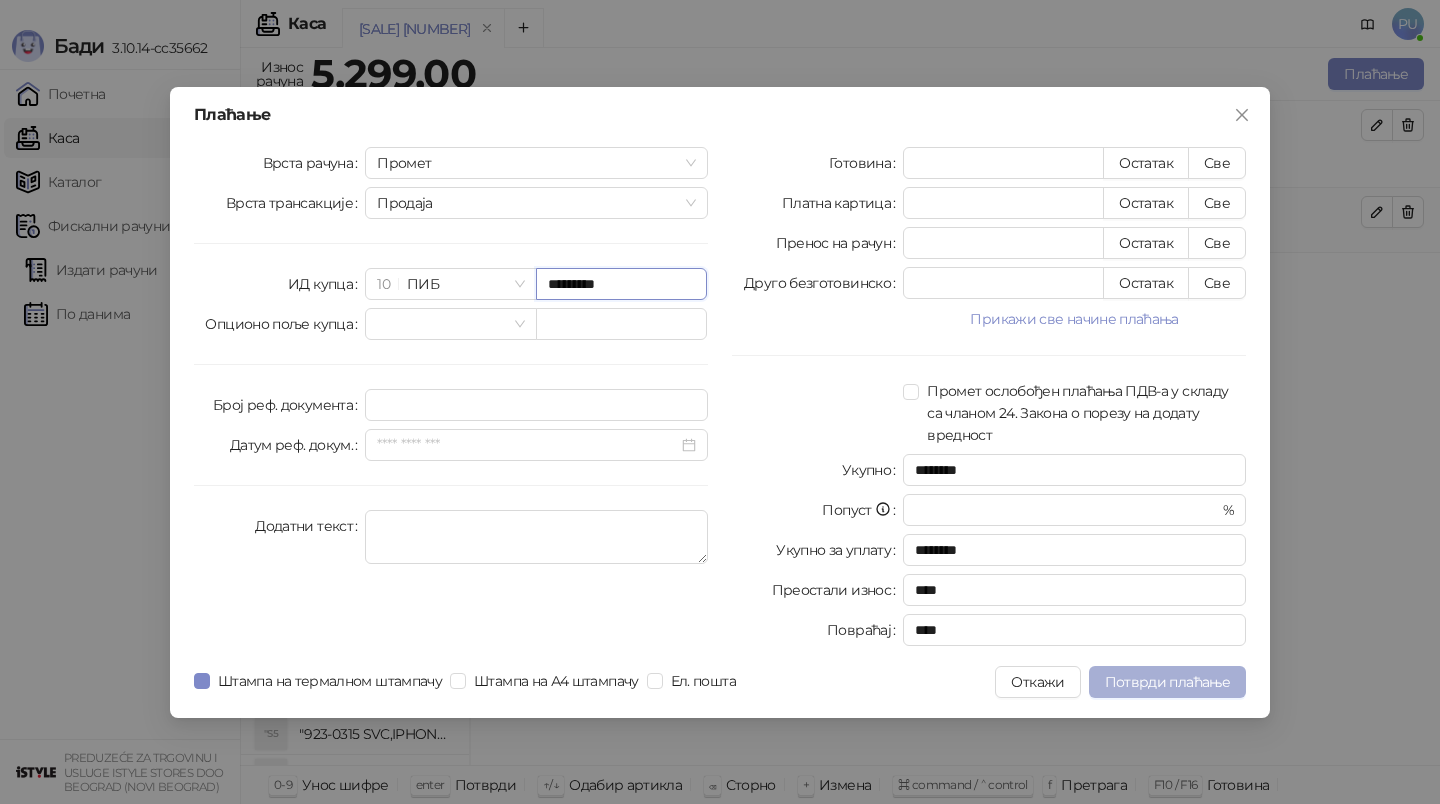 type on "*********" 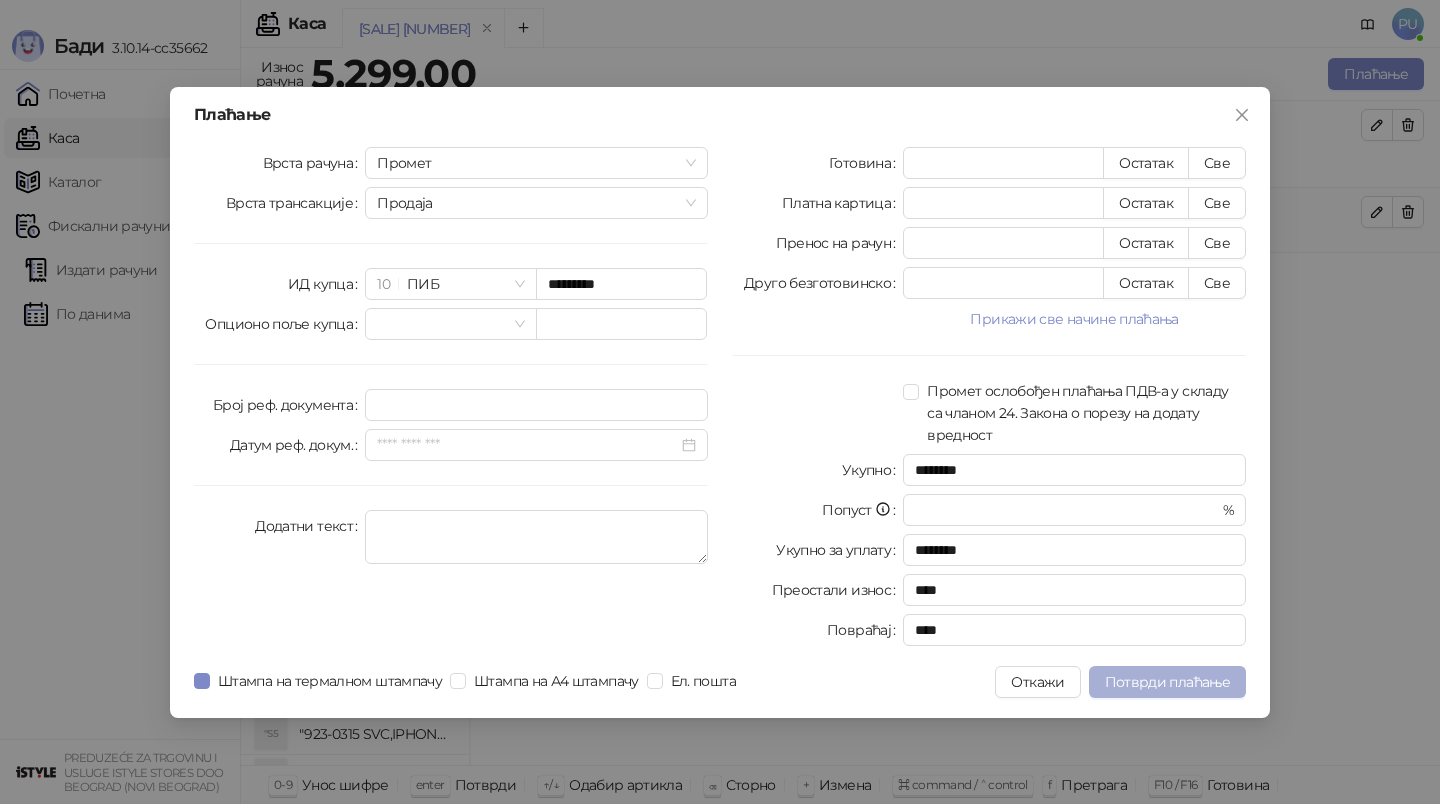 click on "Потврди плаћање" at bounding box center [1167, 682] 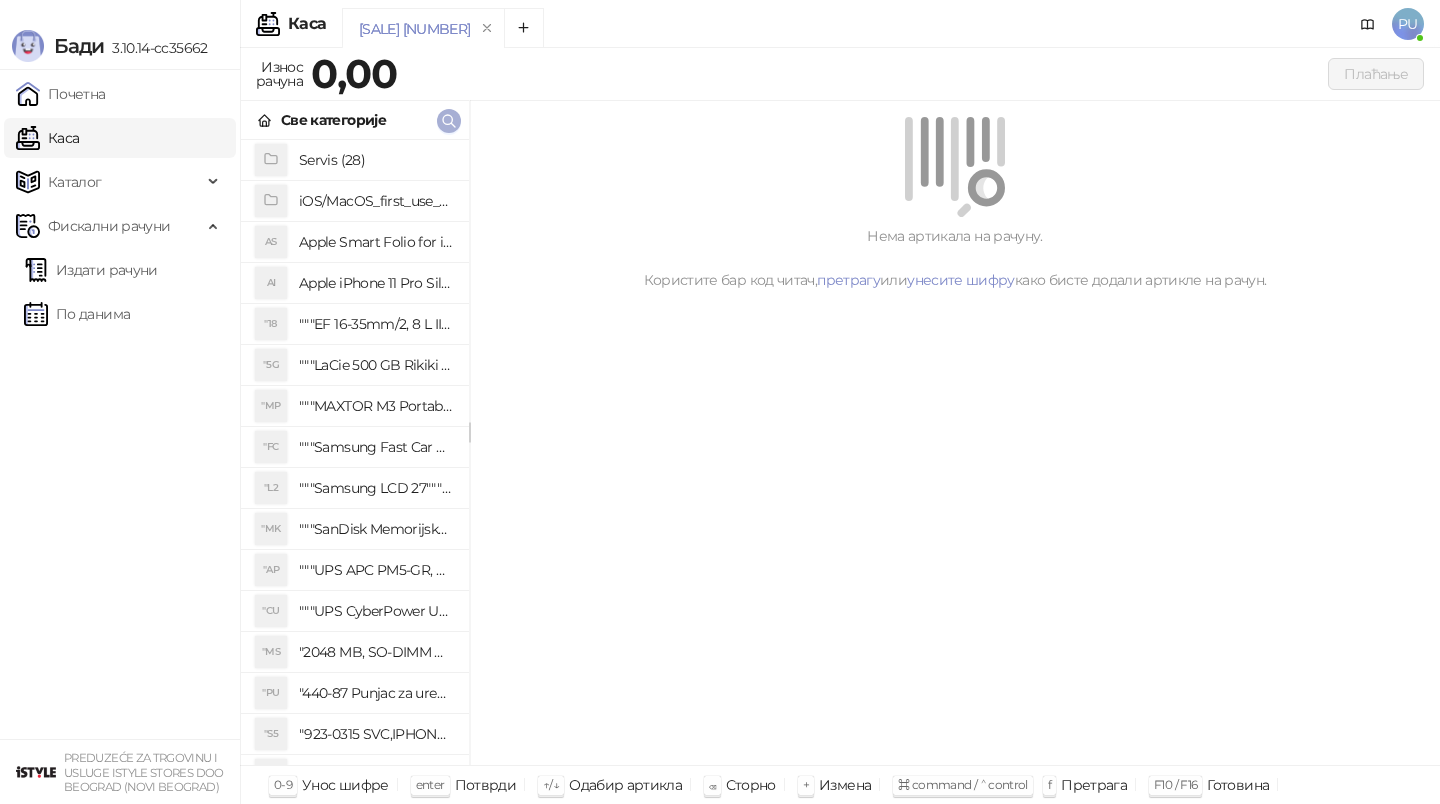 click 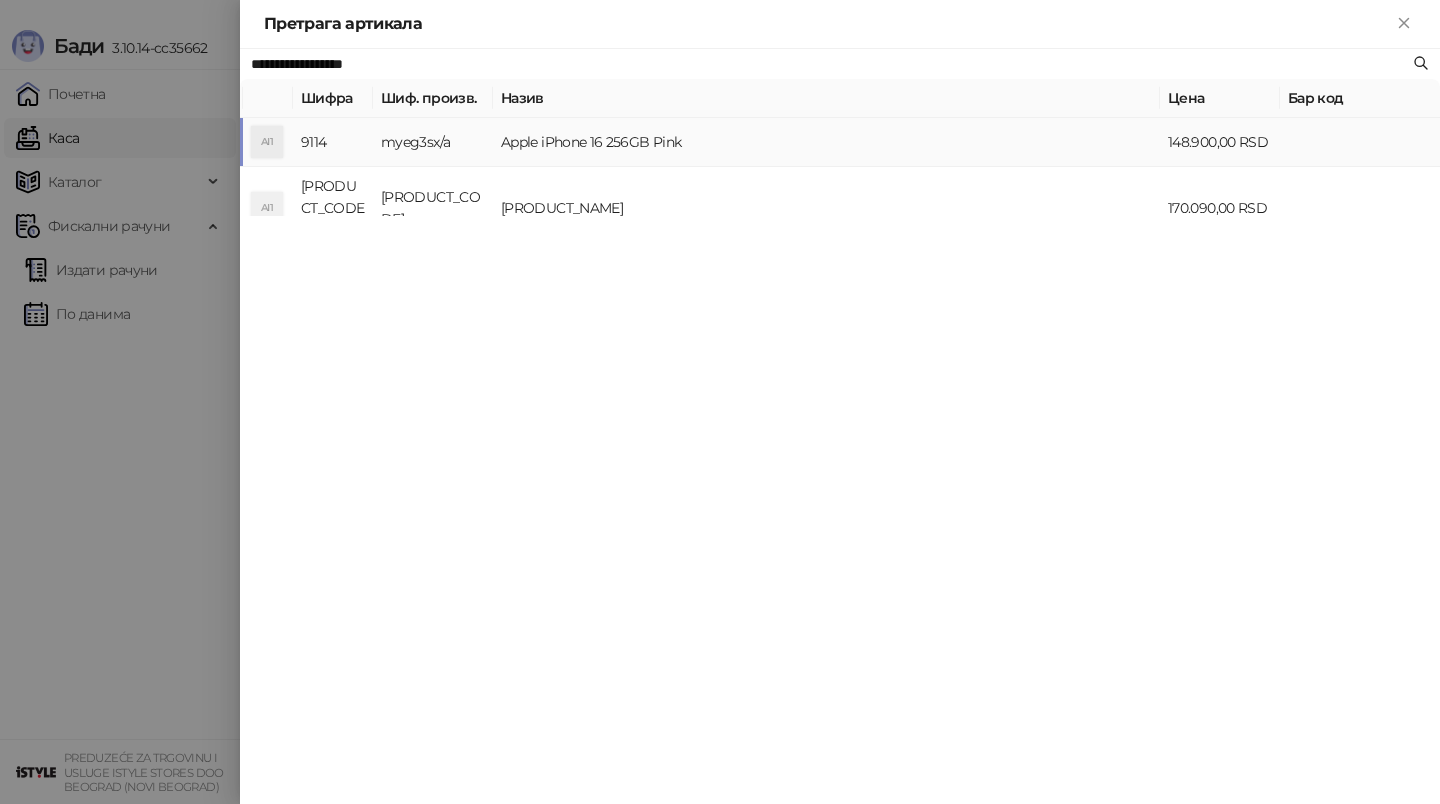 click on "Apple iPhone 16 256GB Pink" at bounding box center [826, 142] 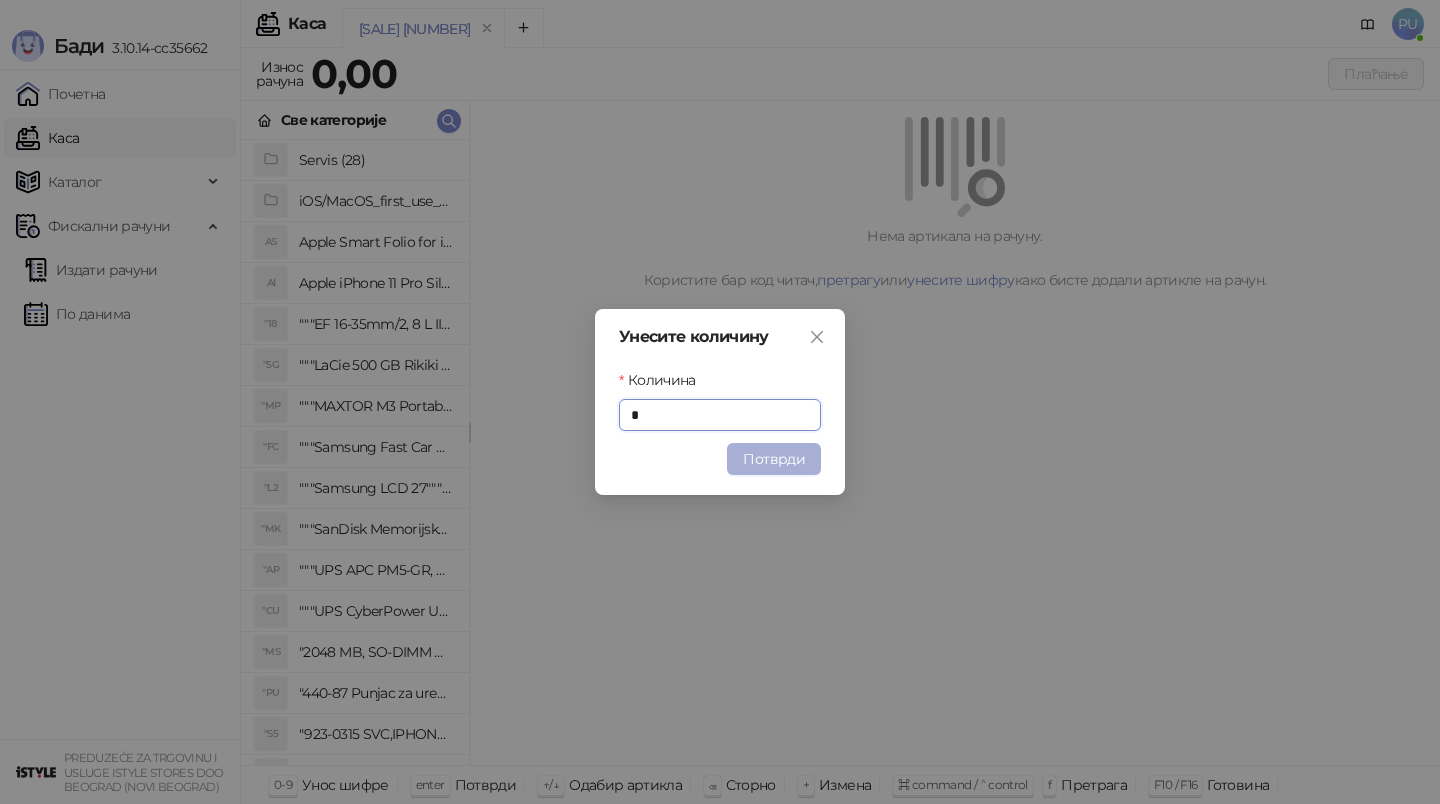 click on "Потврди" at bounding box center [774, 459] 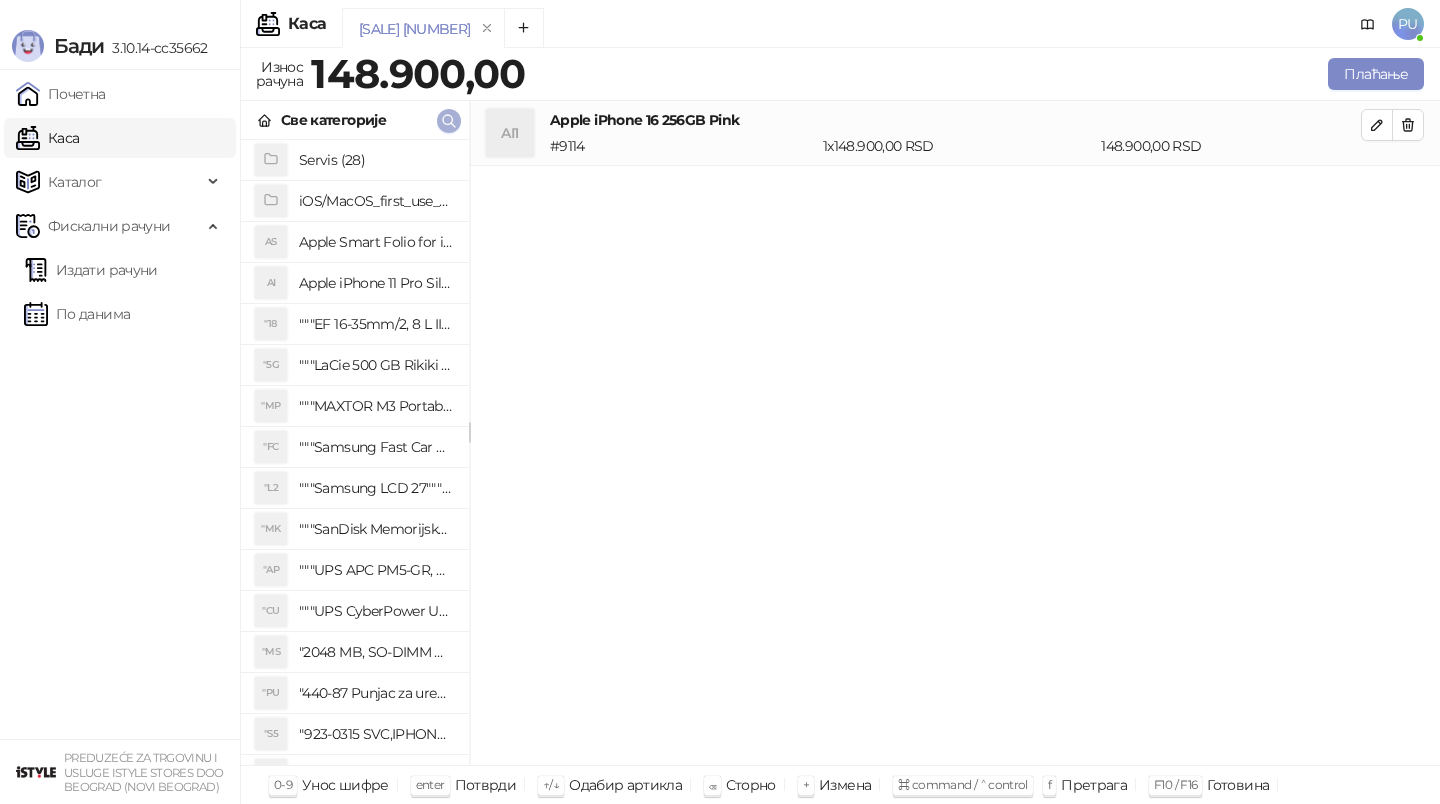 click 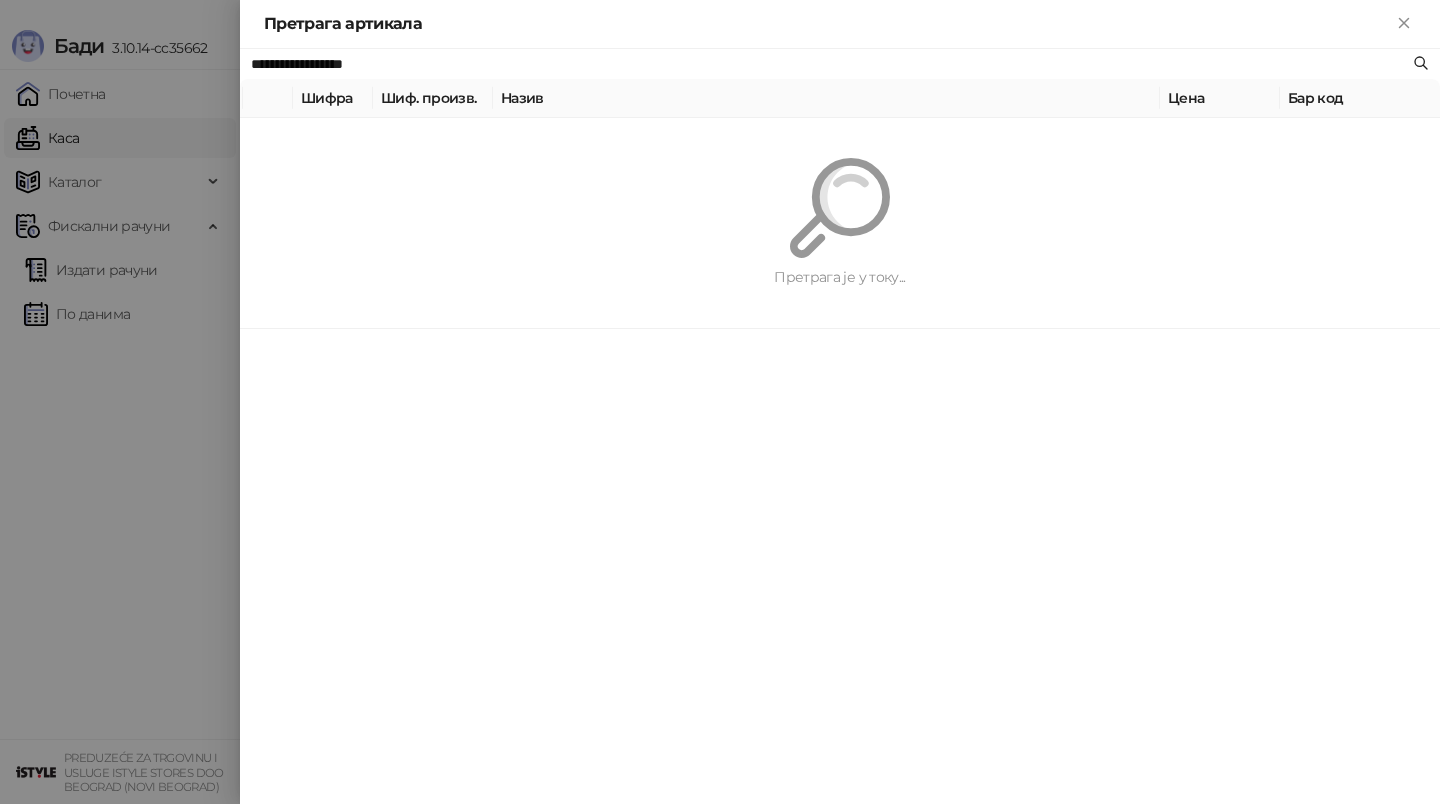paste on "*******" 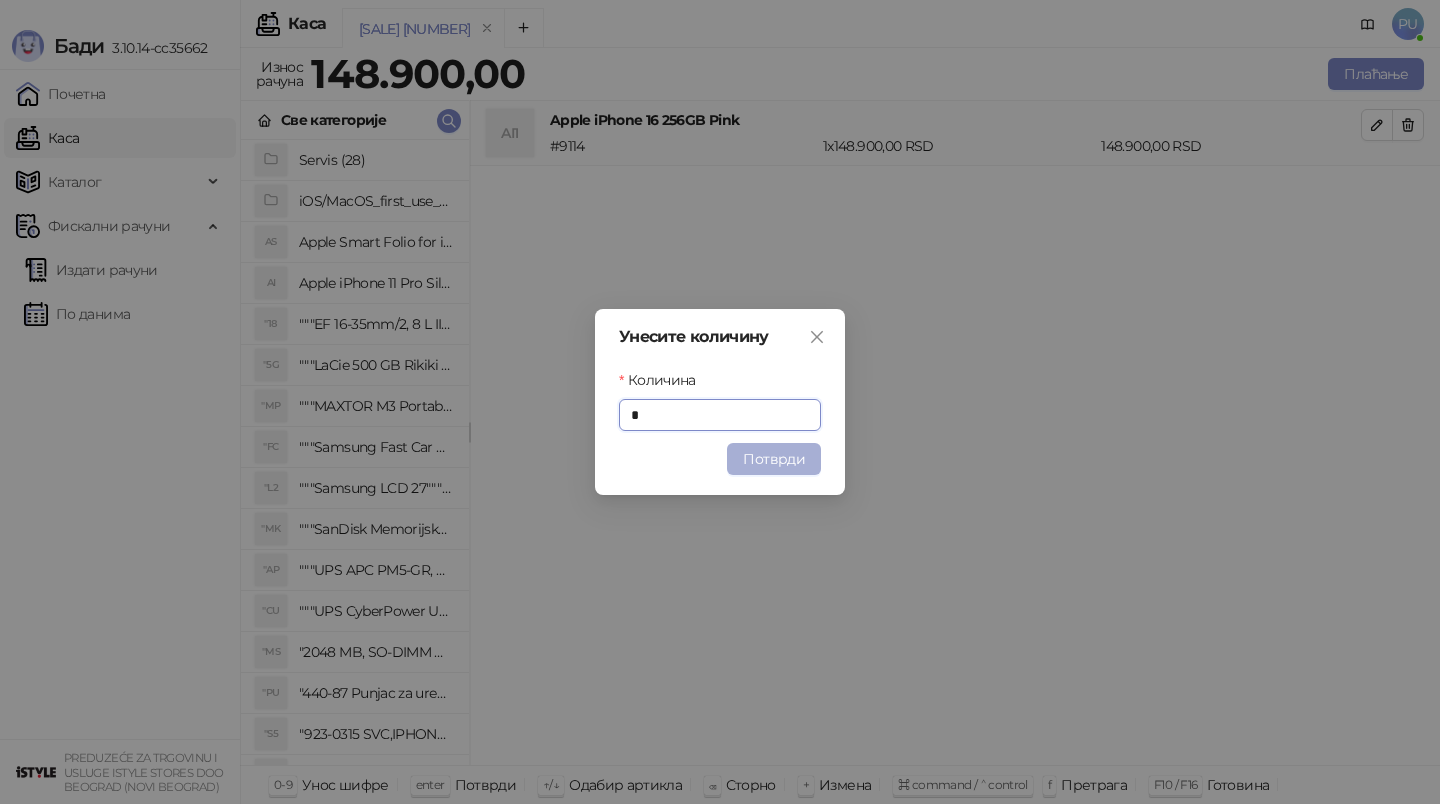click on "Потврди" at bounding box center [774, 459] 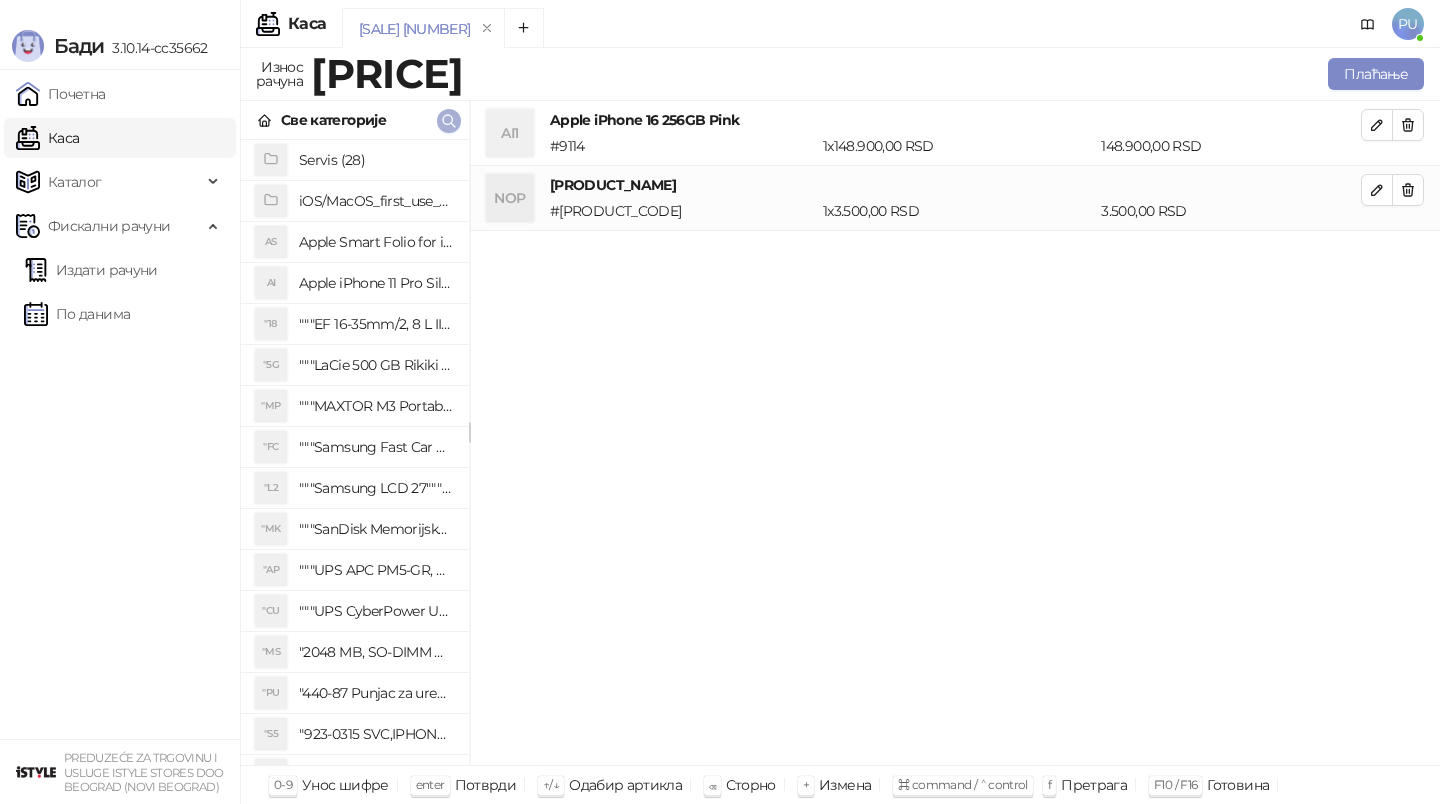 click 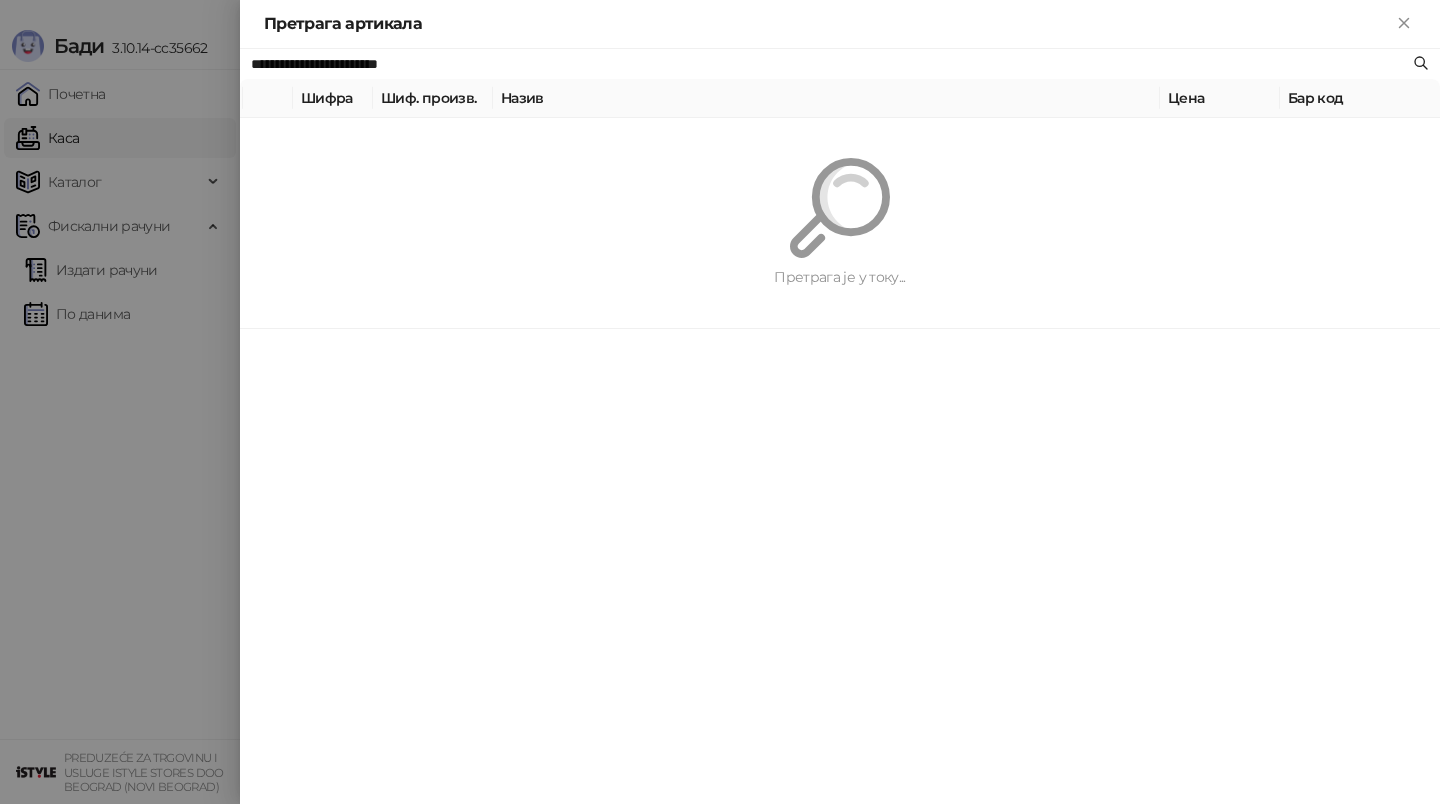 paste 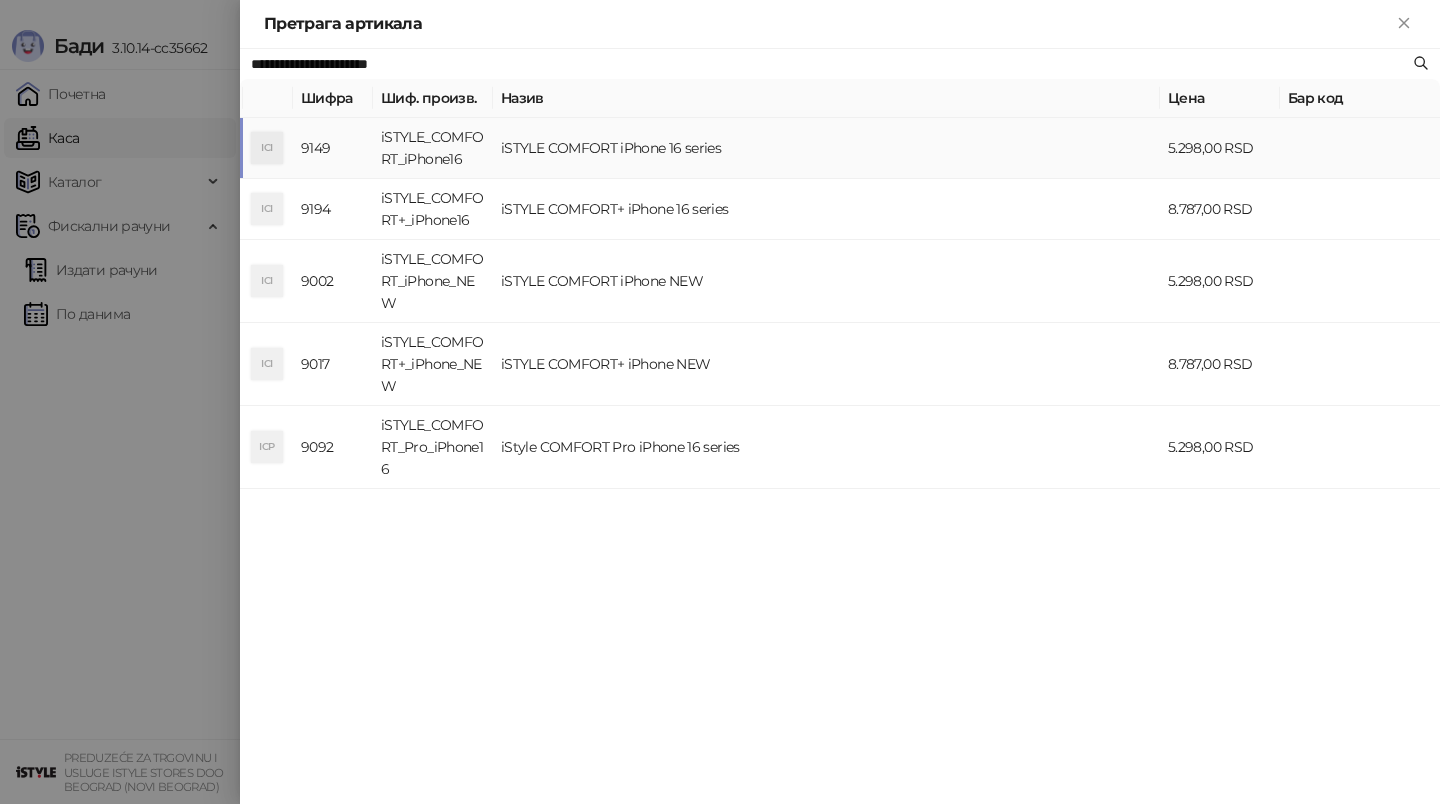 click on "iSTYLE COMFORT iPhone 16 series" at bounding box center [826, 148] 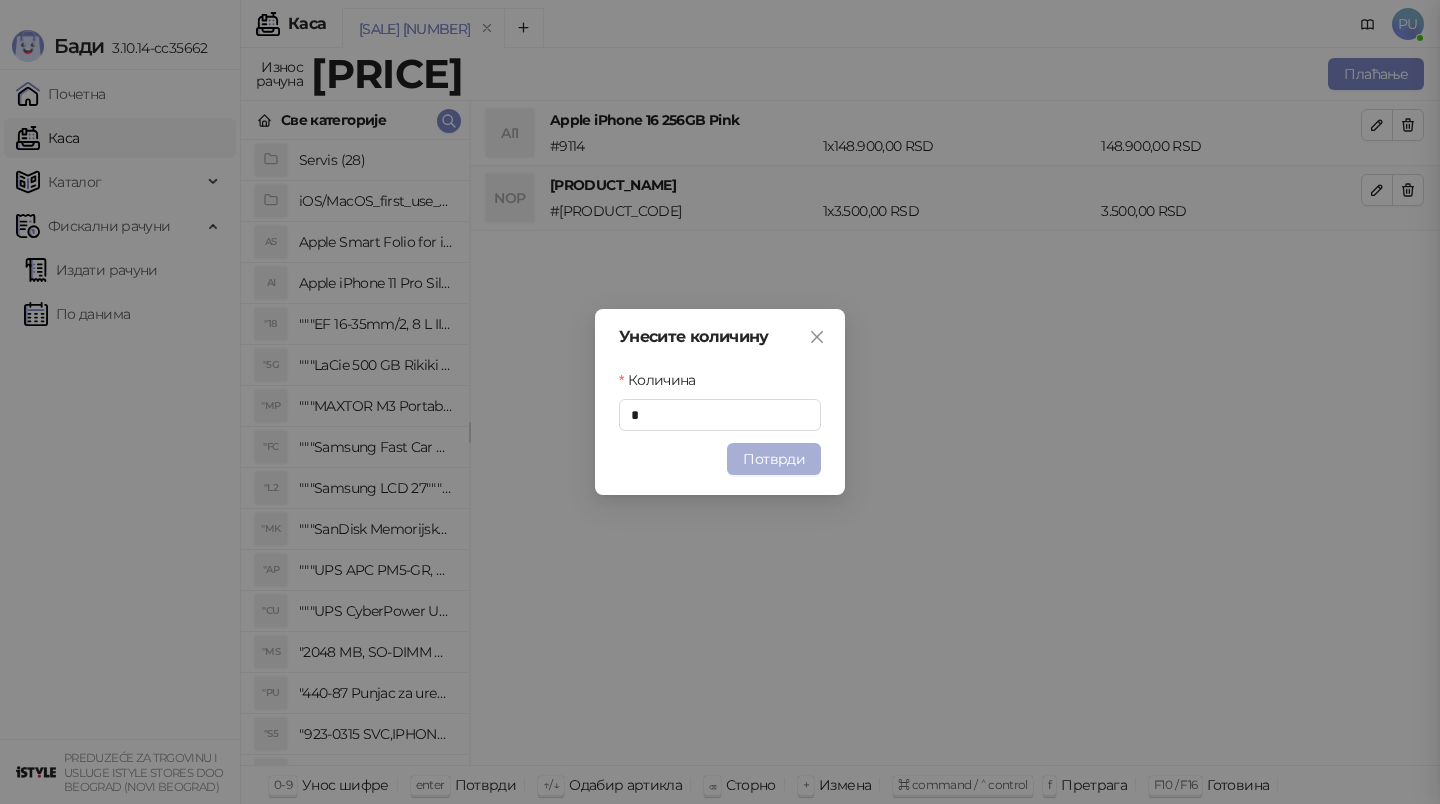 click on "Потврди" at bounding box center (774, 459) 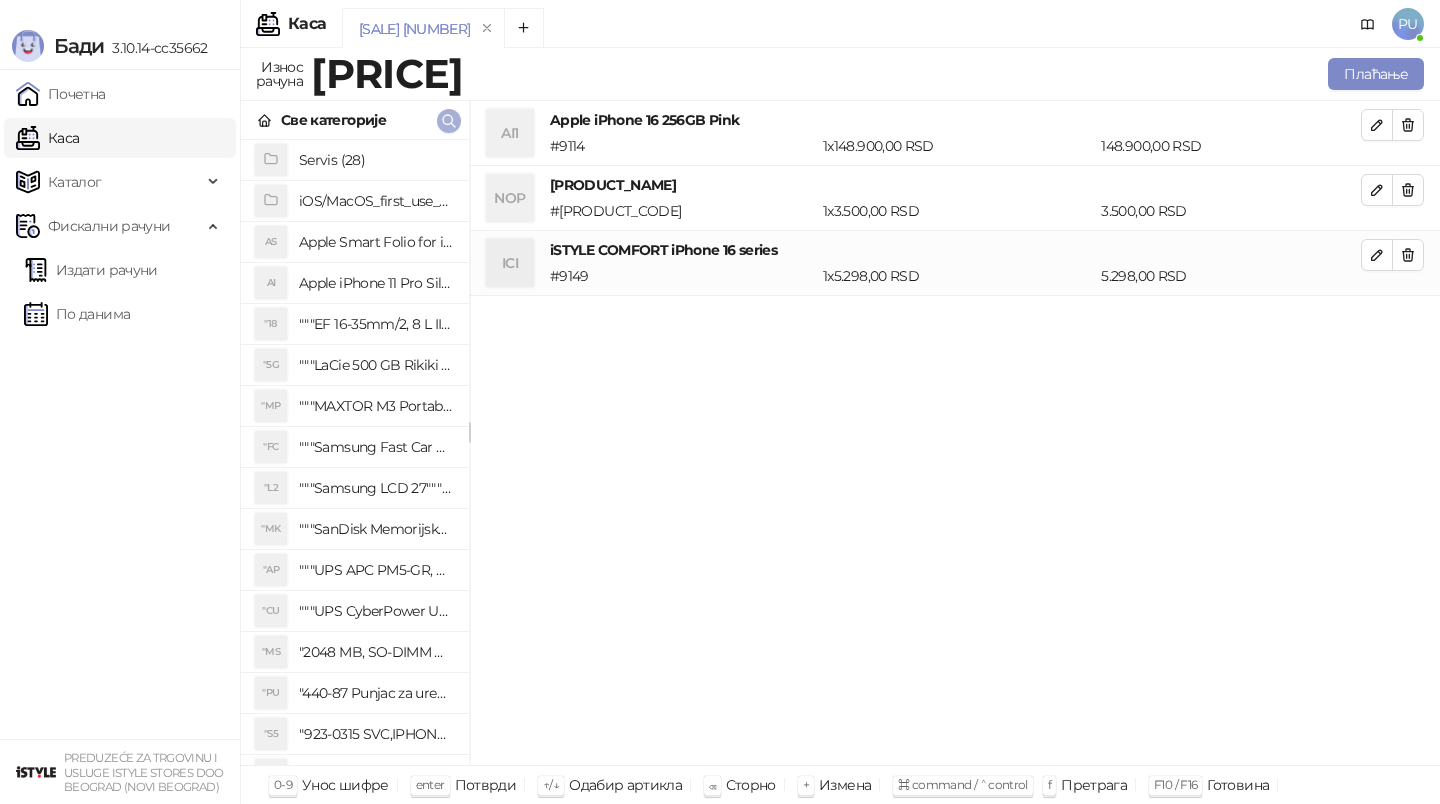 click 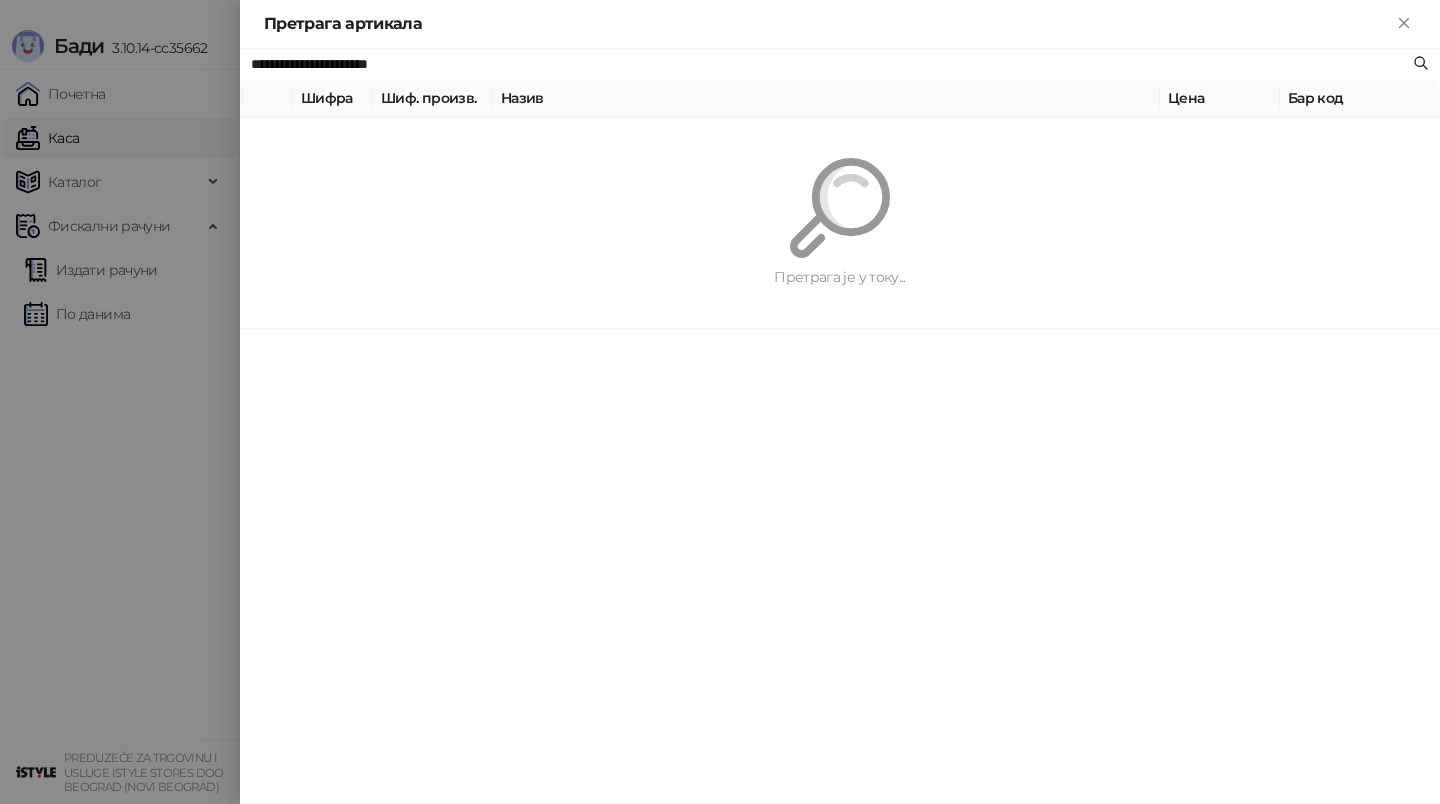 paste 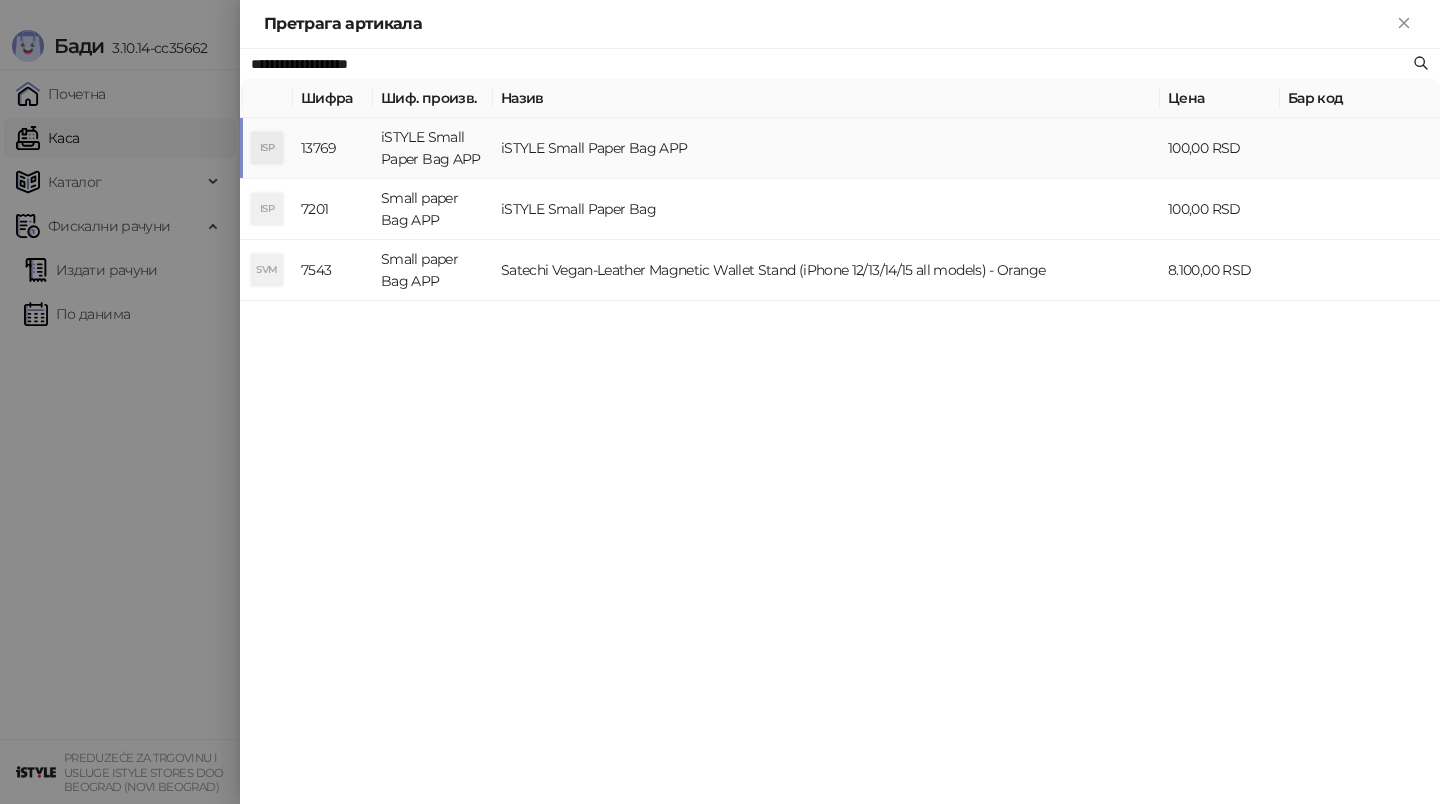 type on "**********" 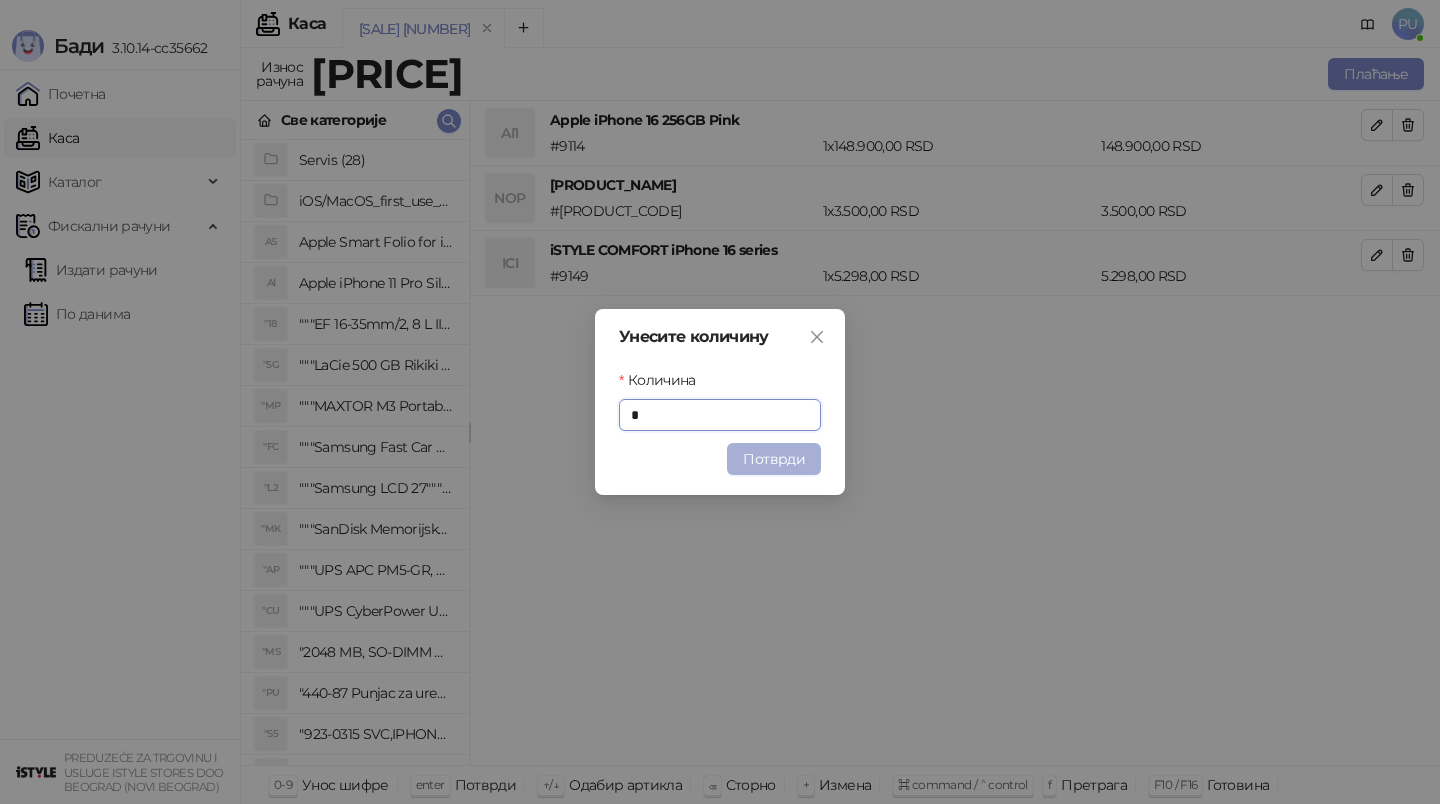 click on "Потврди" at bounding box center (774, 459) 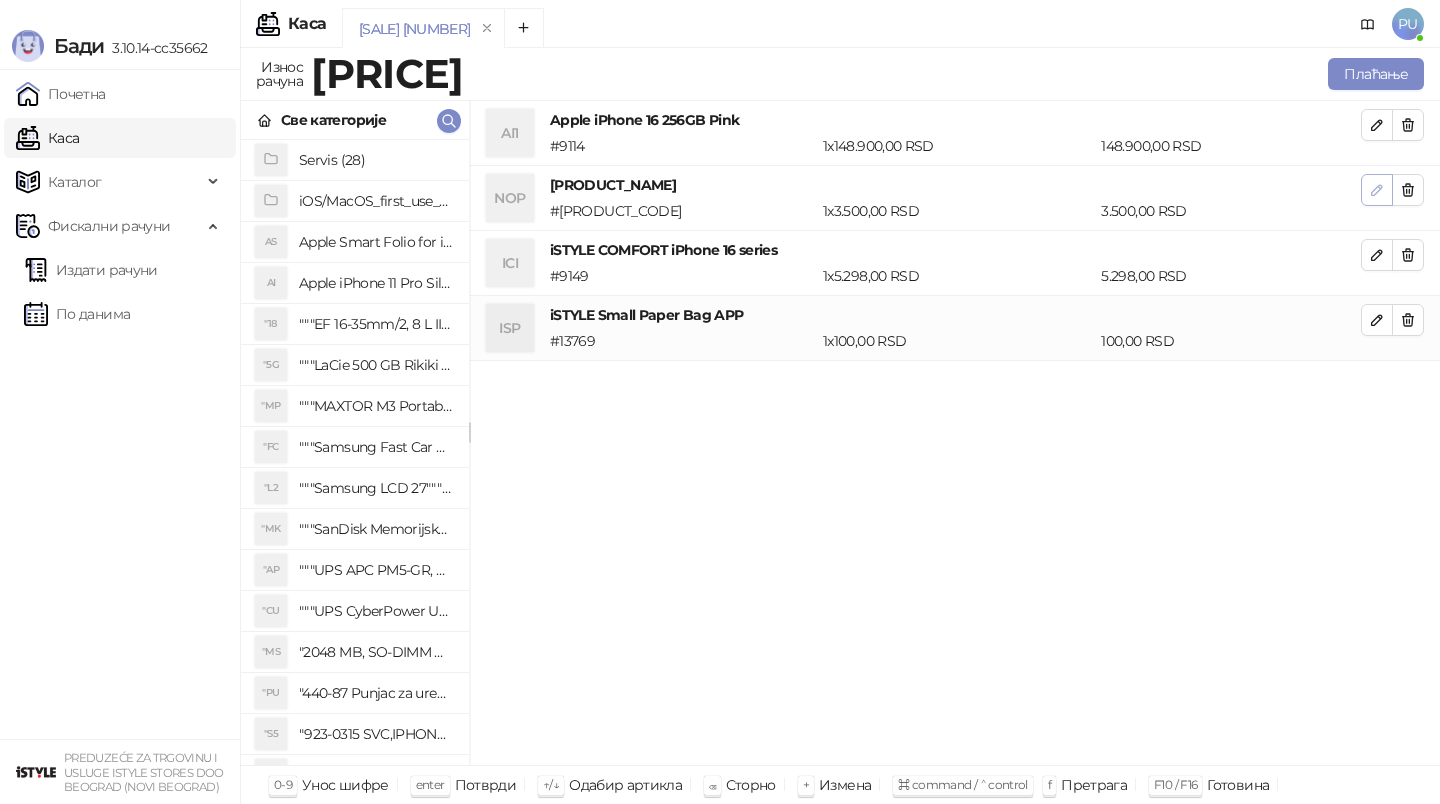click 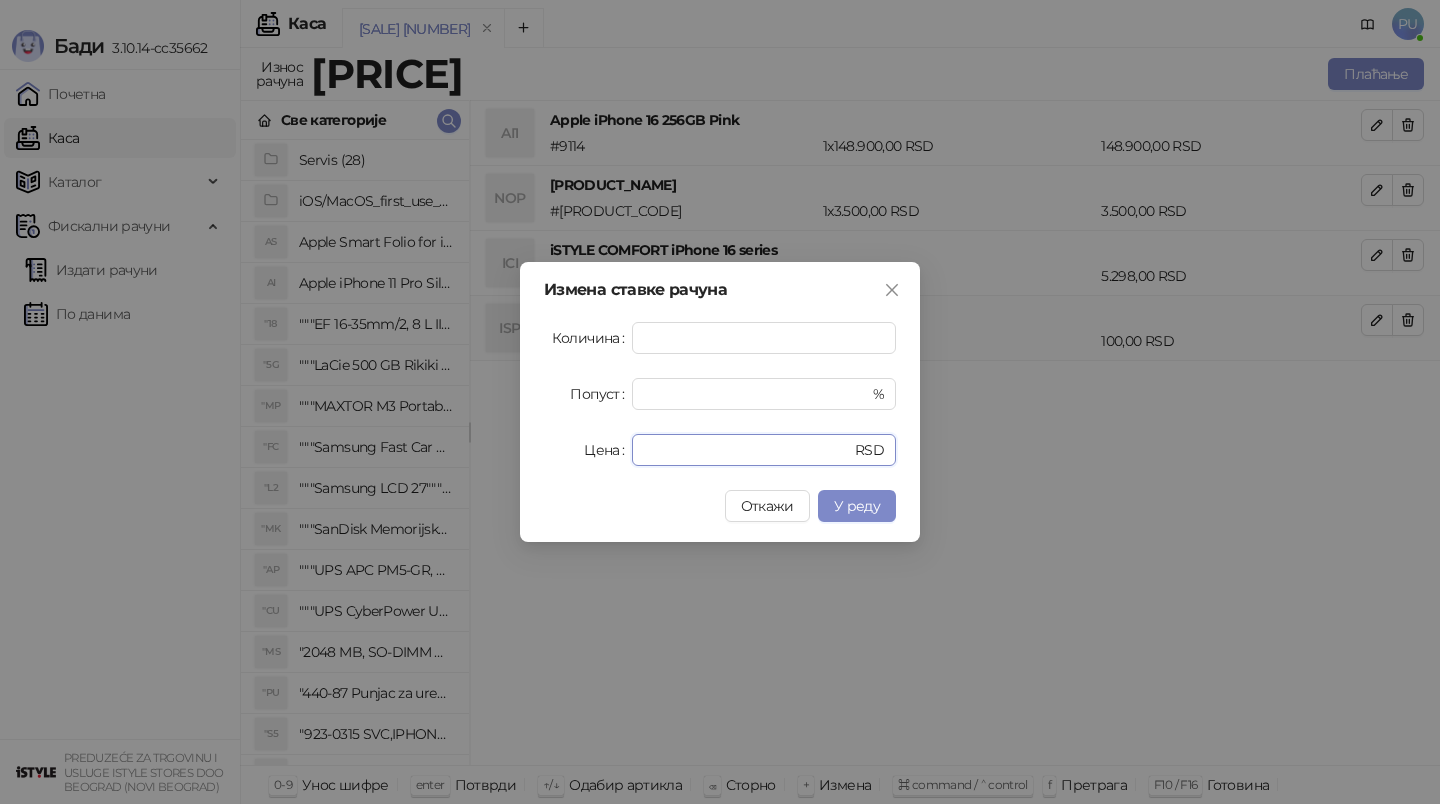 drag, startPoint x: 689, startPoint y: 453, endPoint x: 612, endPoint y: 453, distance: 77 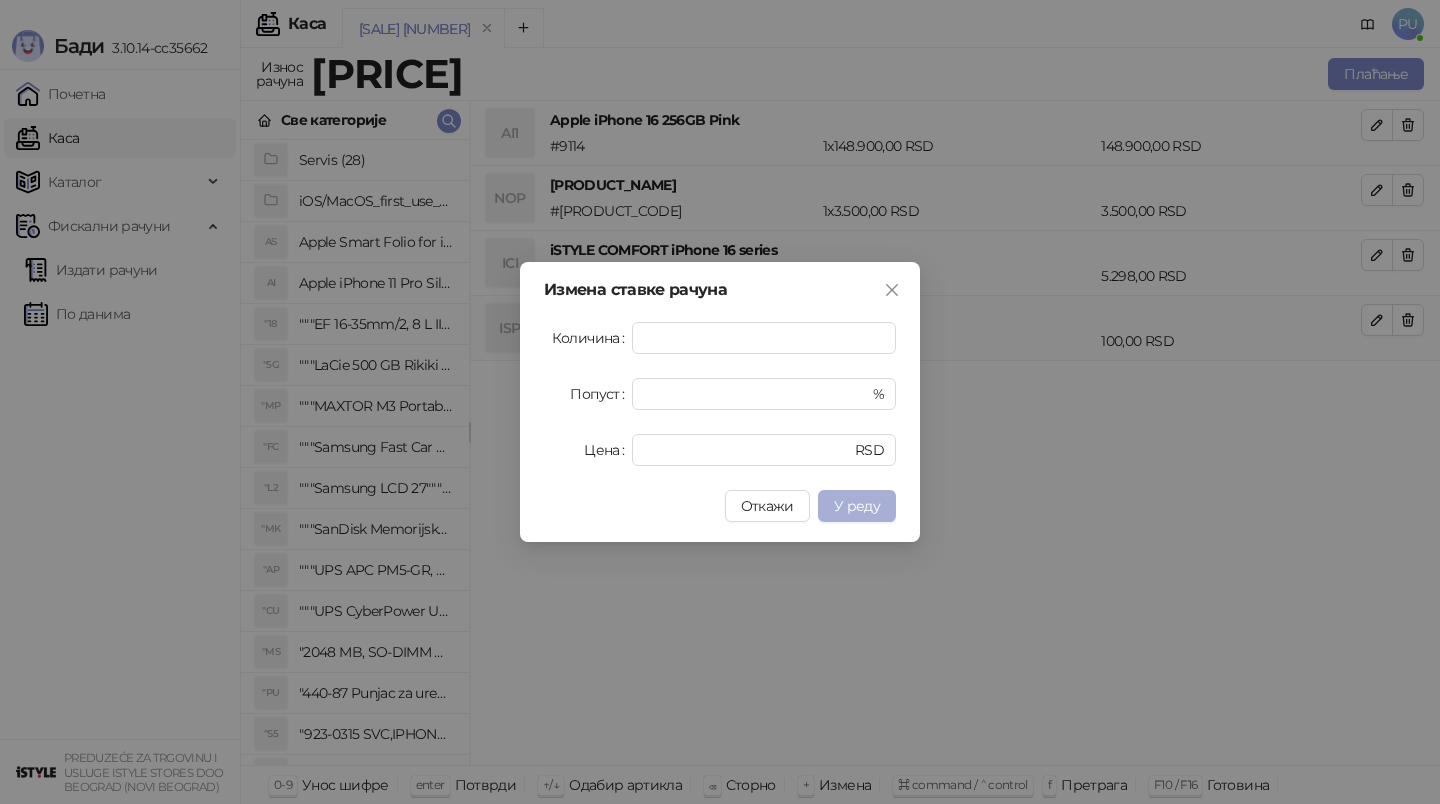 click on "У реду" at bounding box center [857, 506] 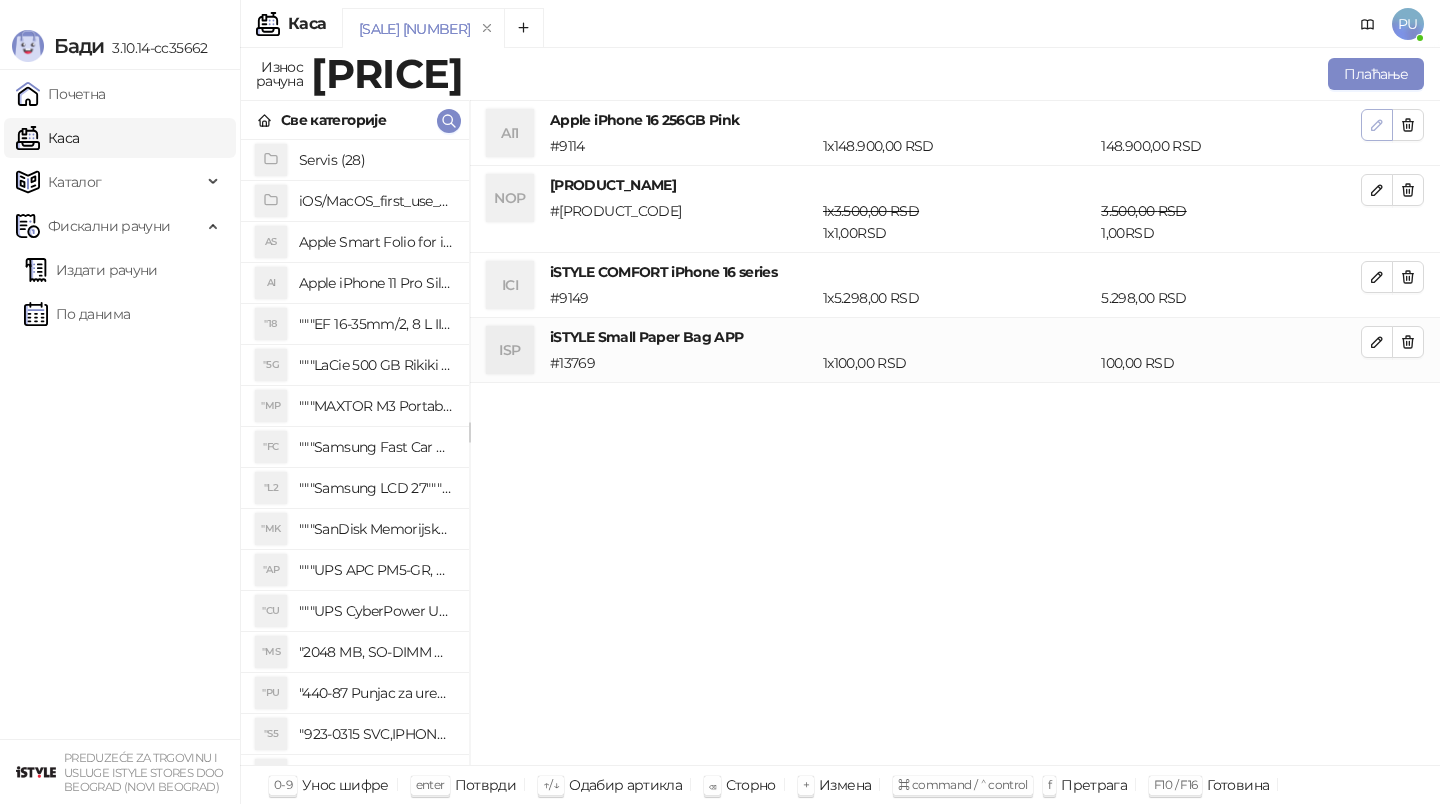 click 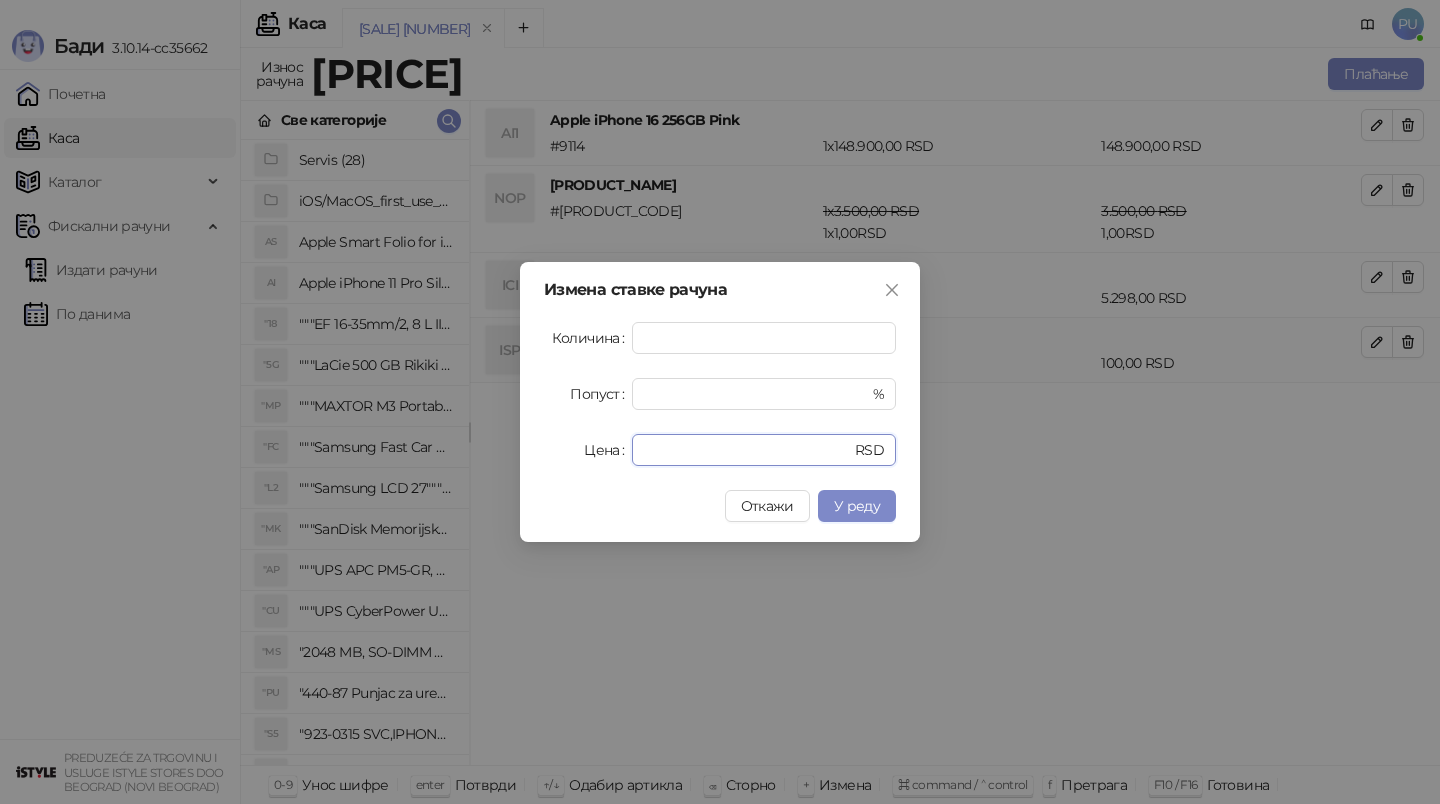 drag, startPoint x: 706, startPoint y: 452, endPoint x: 546, endPoint y: 452, distance: 160 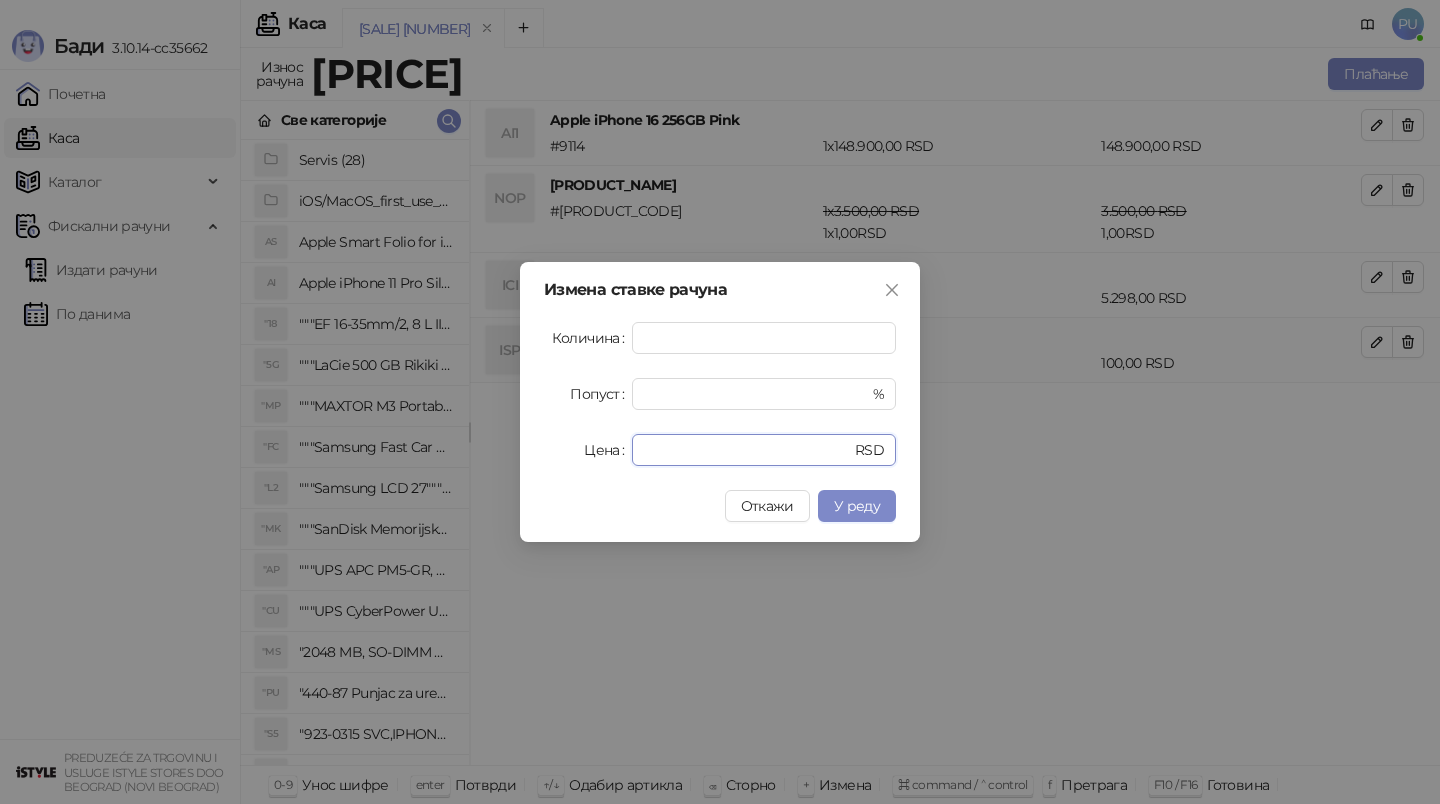 type on "******" 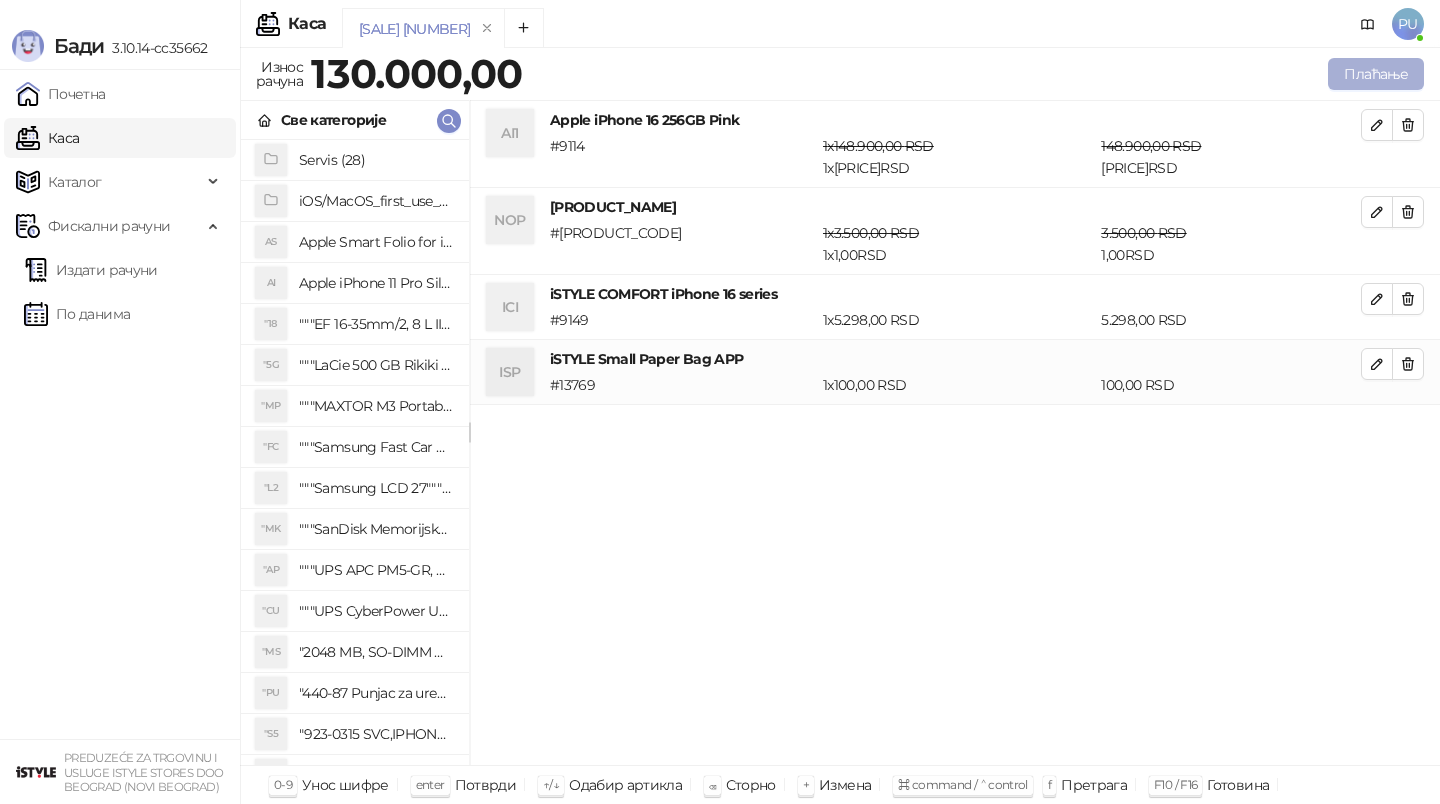 click on "Плаћање" at bounding box center (1376, 74) 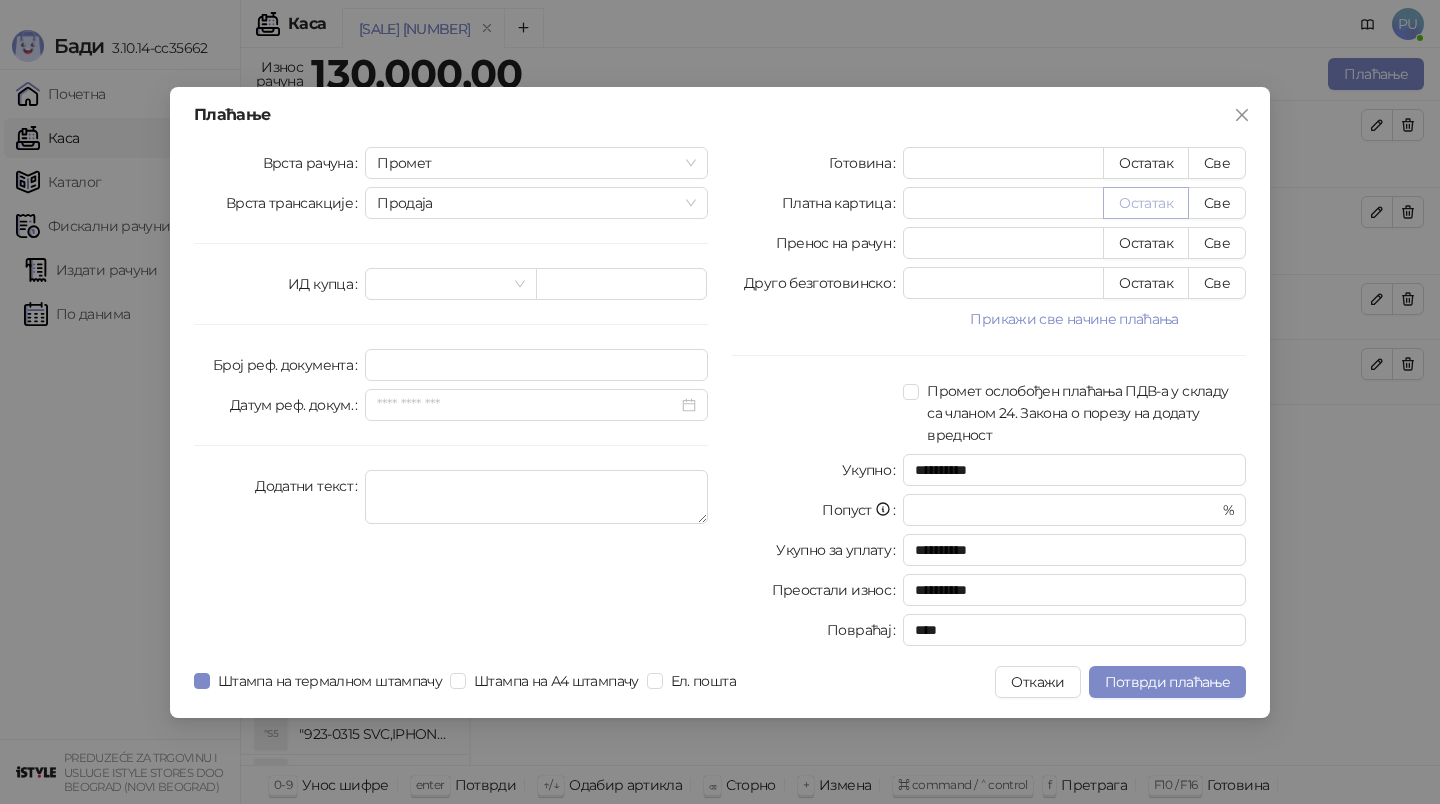 click on "Остатак" at bounding box center [1146, 203] 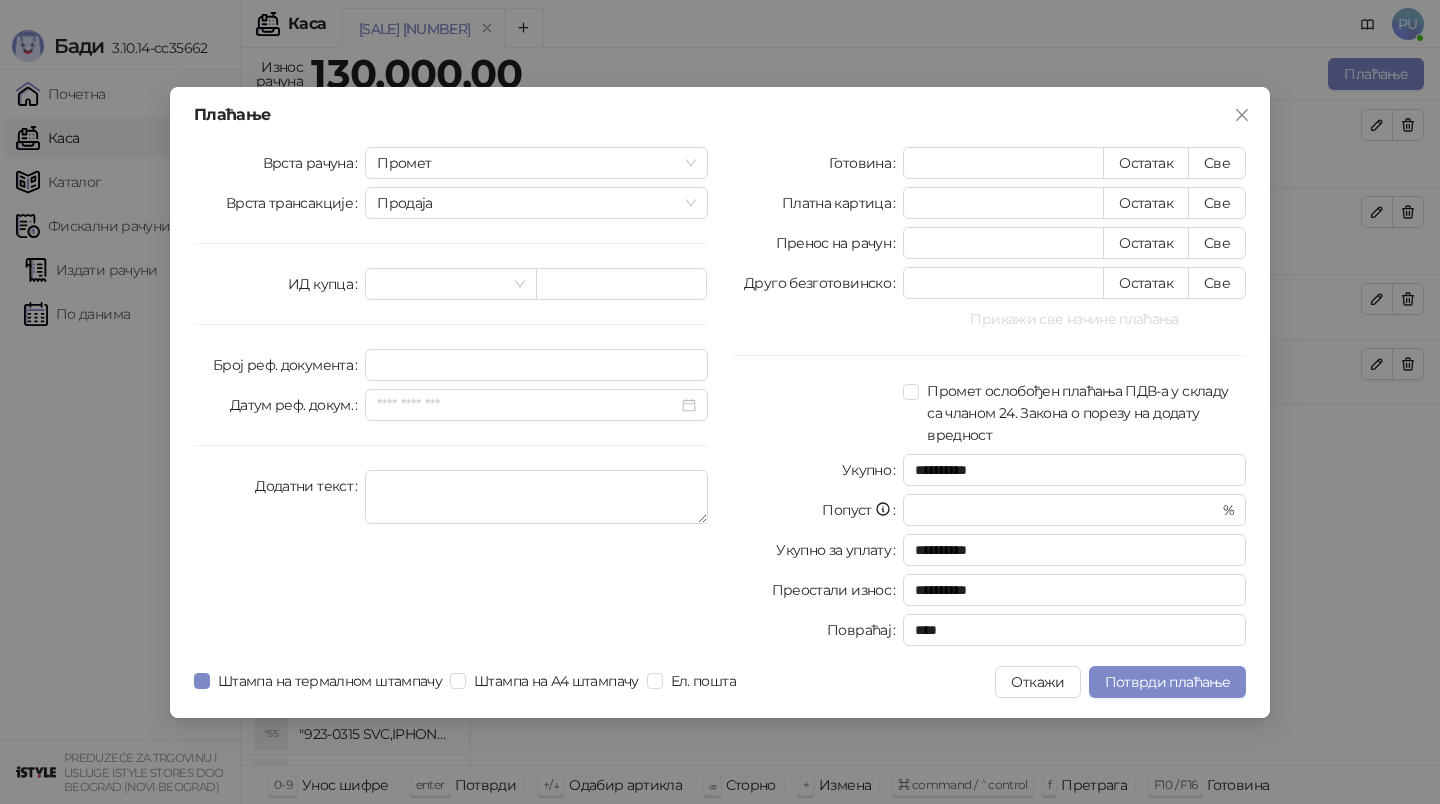 type on "******" 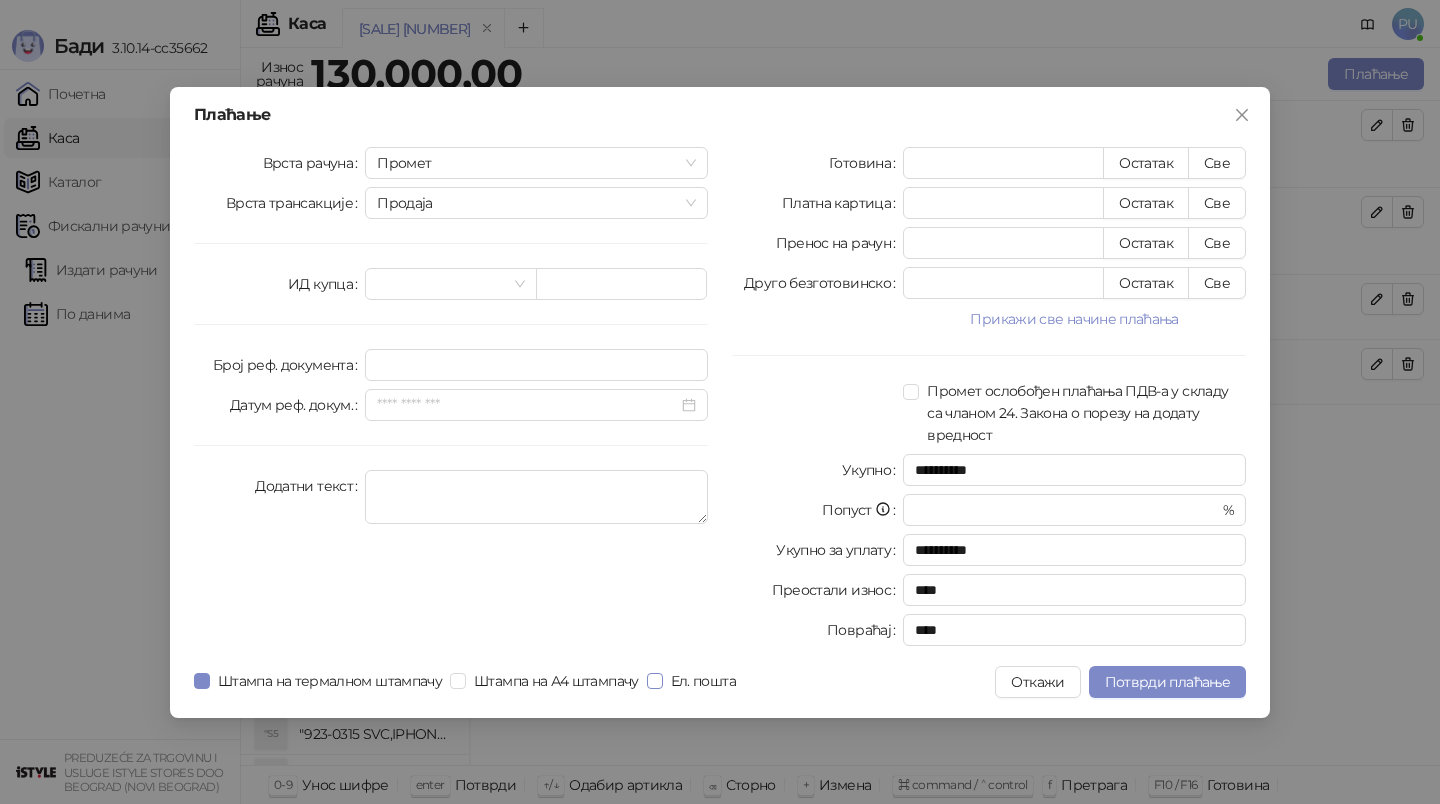 click on "Ел. пошта" at bounding box center [703, 681] 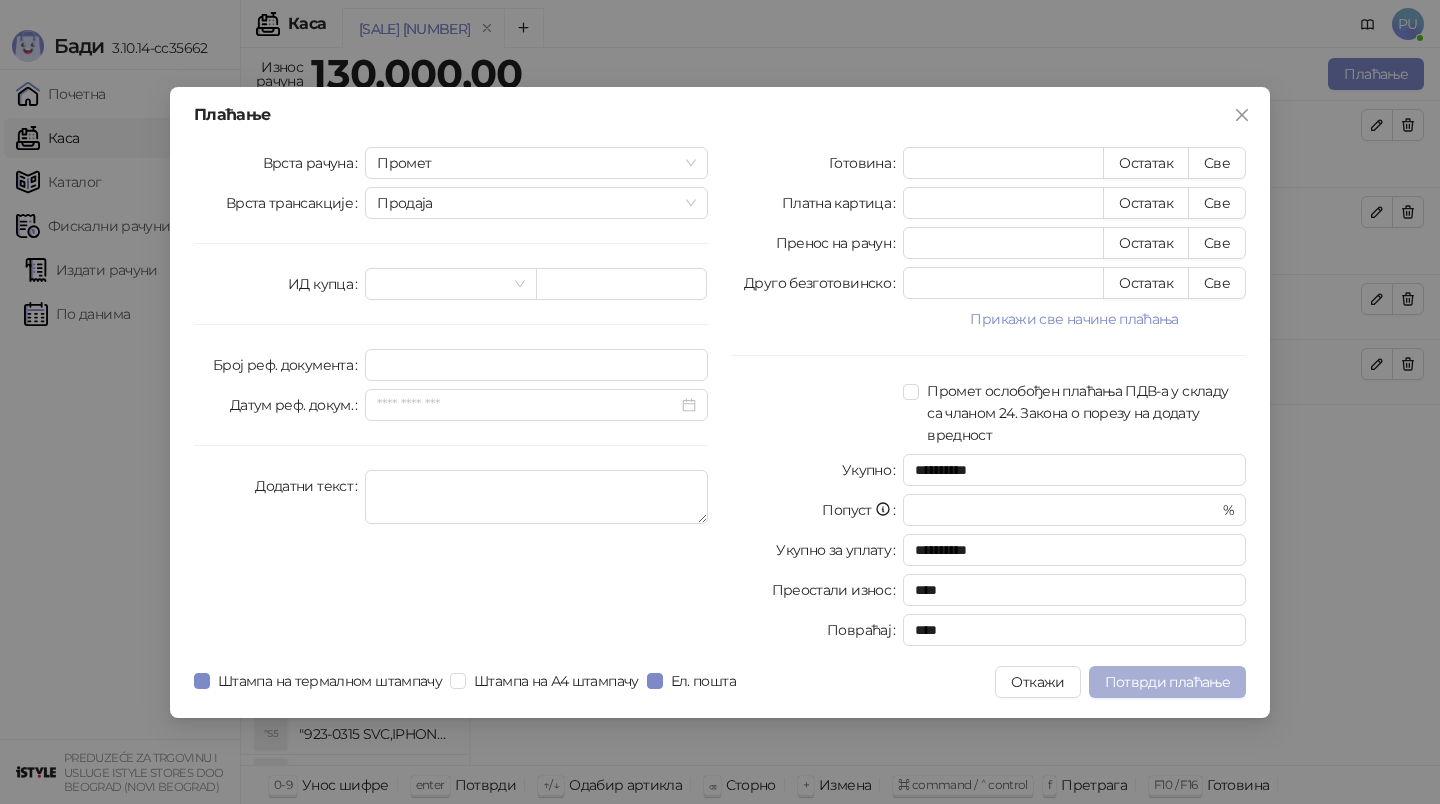 click on "Потврди плаћање" at bounding box center (1167, 682) 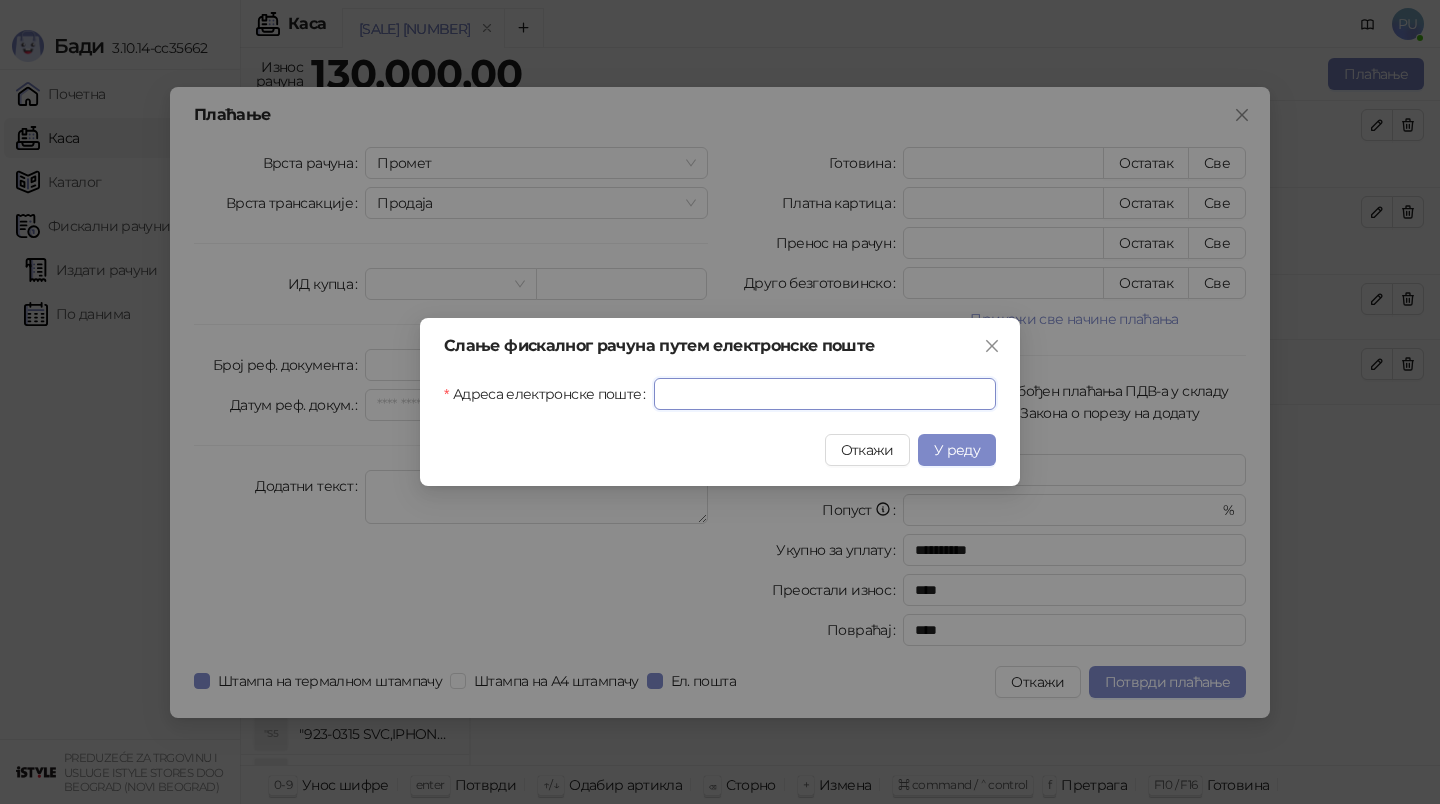 click on "Адреса електронске поште" at bounding box center (825, 394) 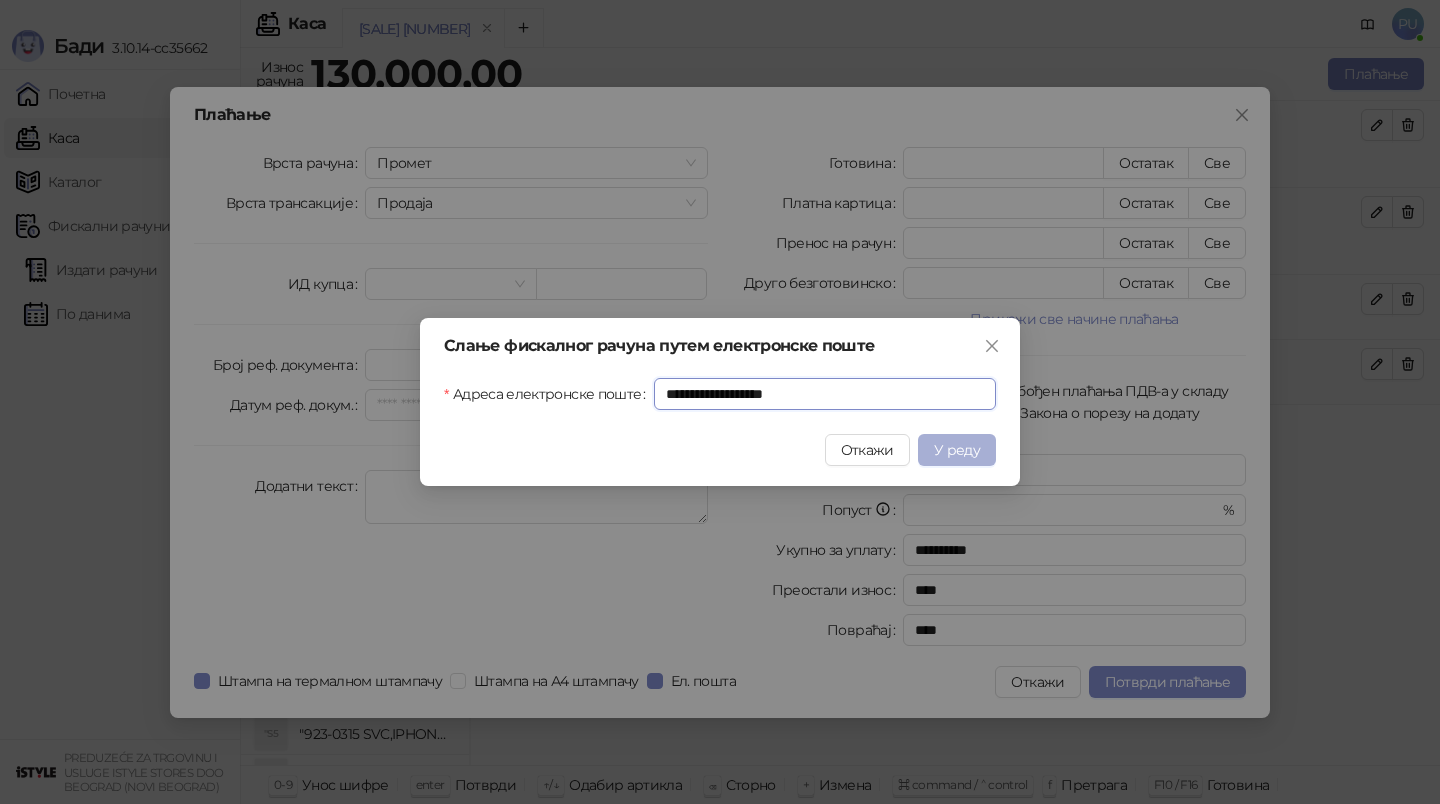 type on "**********" 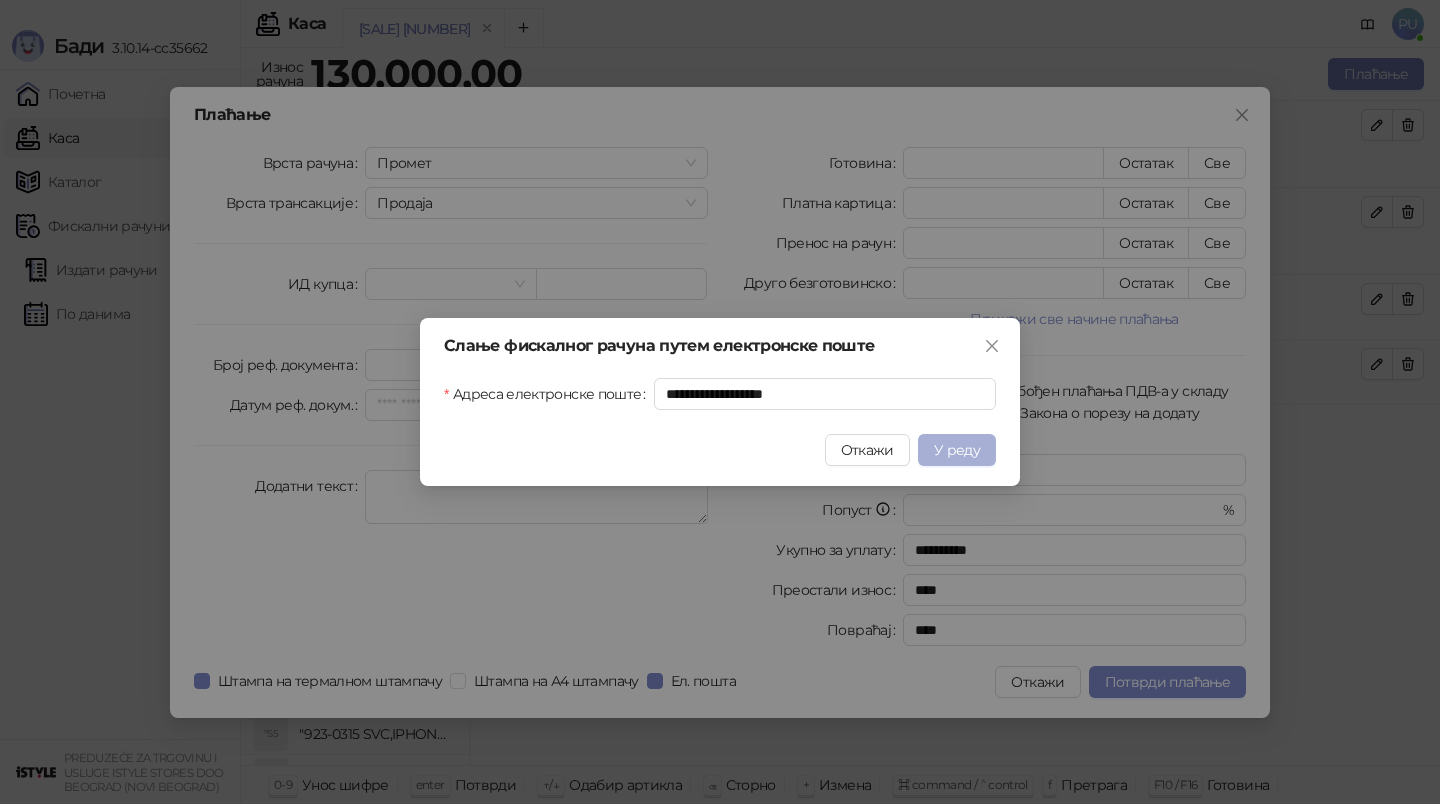 click on "У реду" at bounding box center (957, 450) 